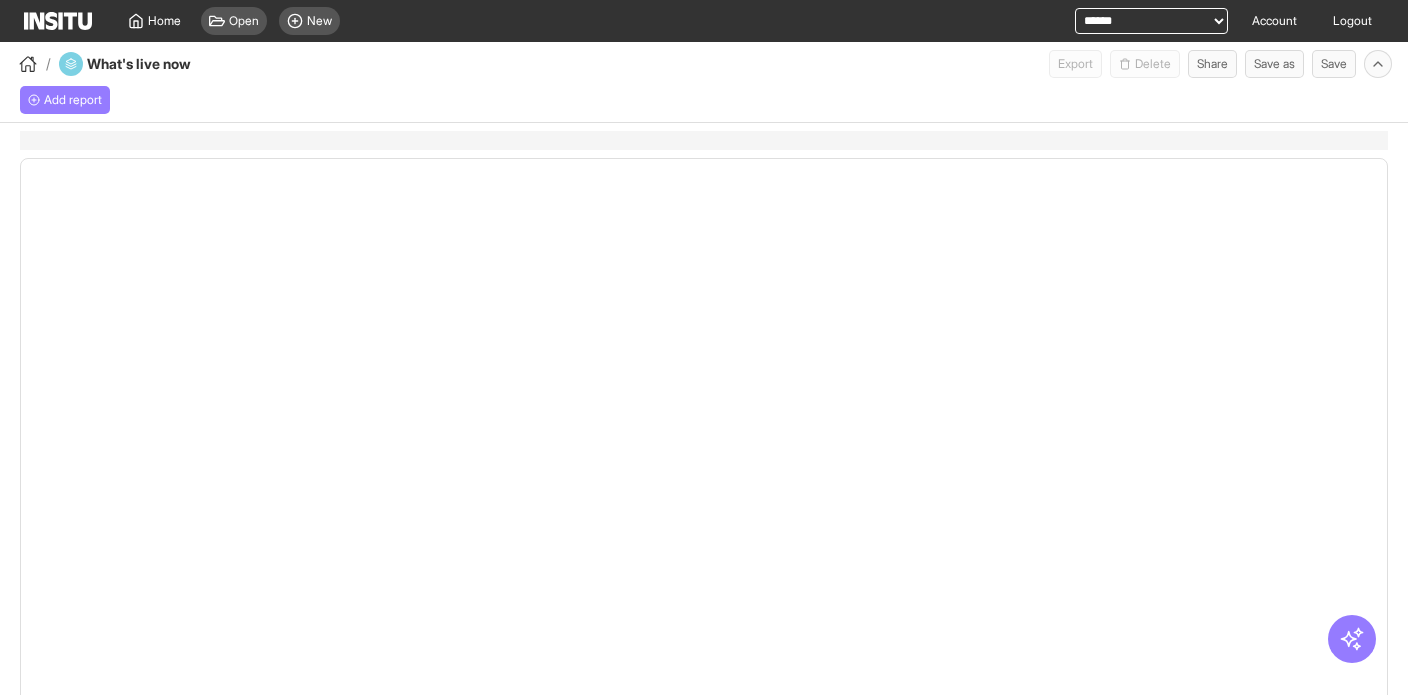 scroll, scrollTop: 0, scrollLeft: 0, axis: both 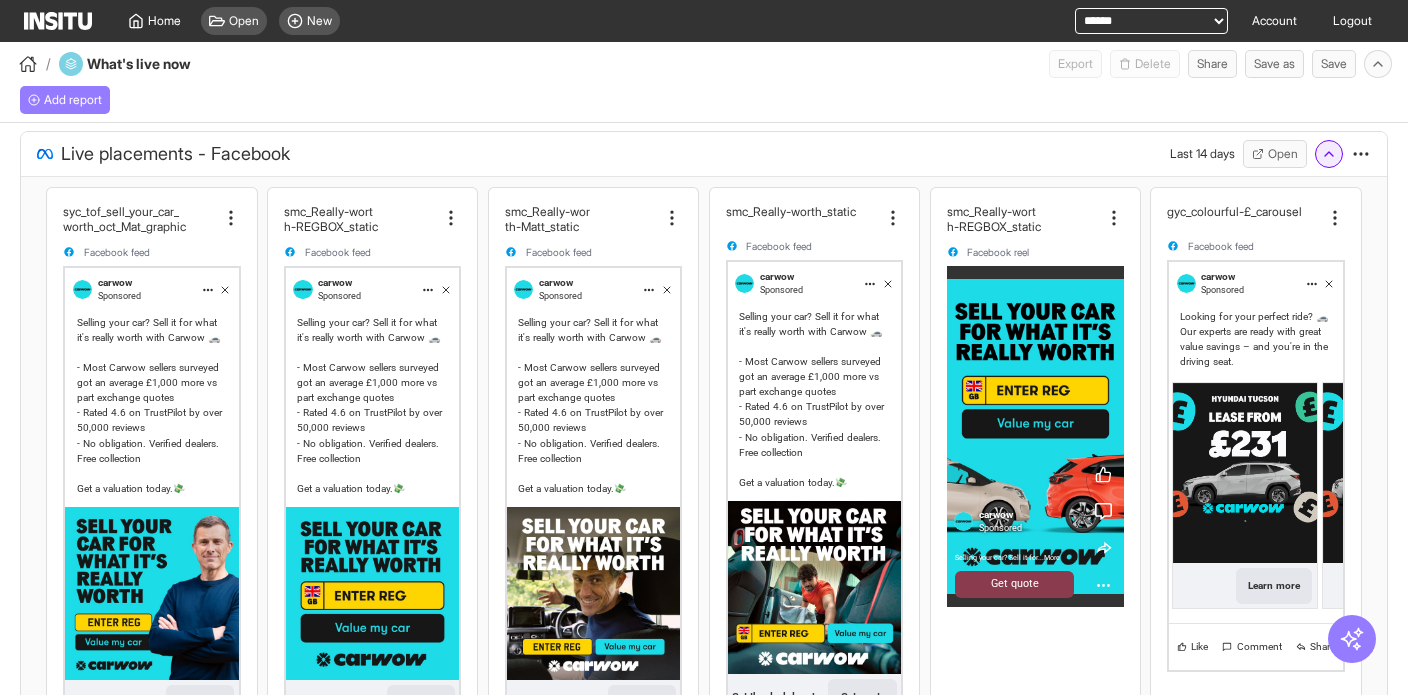 click 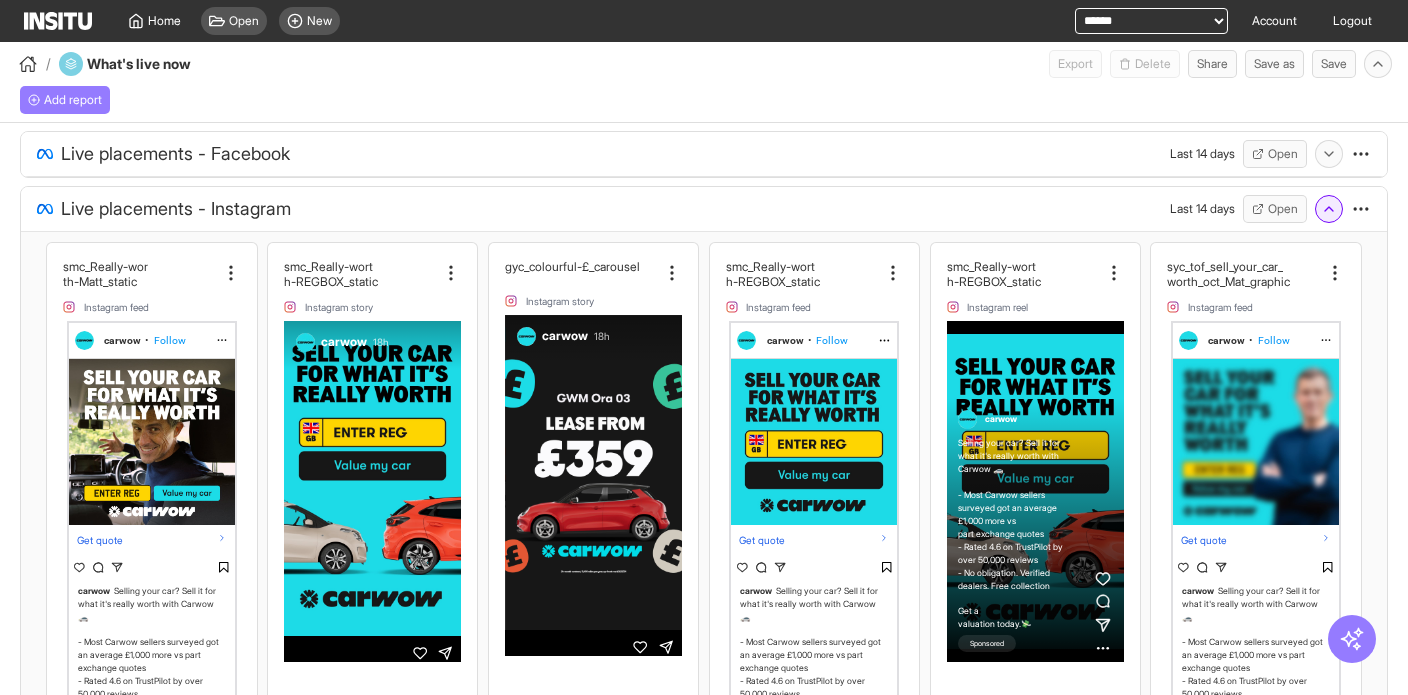 click 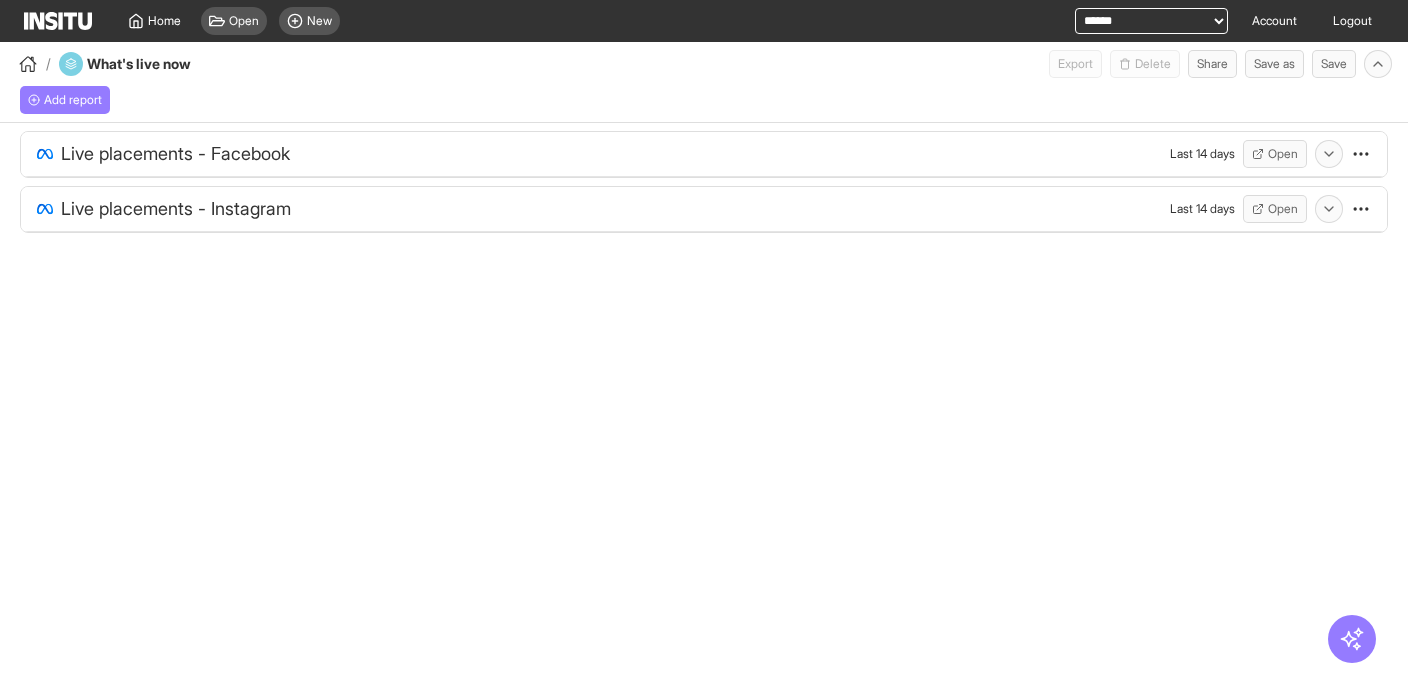 click on "Last 14 days  Open" at bounding box center [1270, 154] 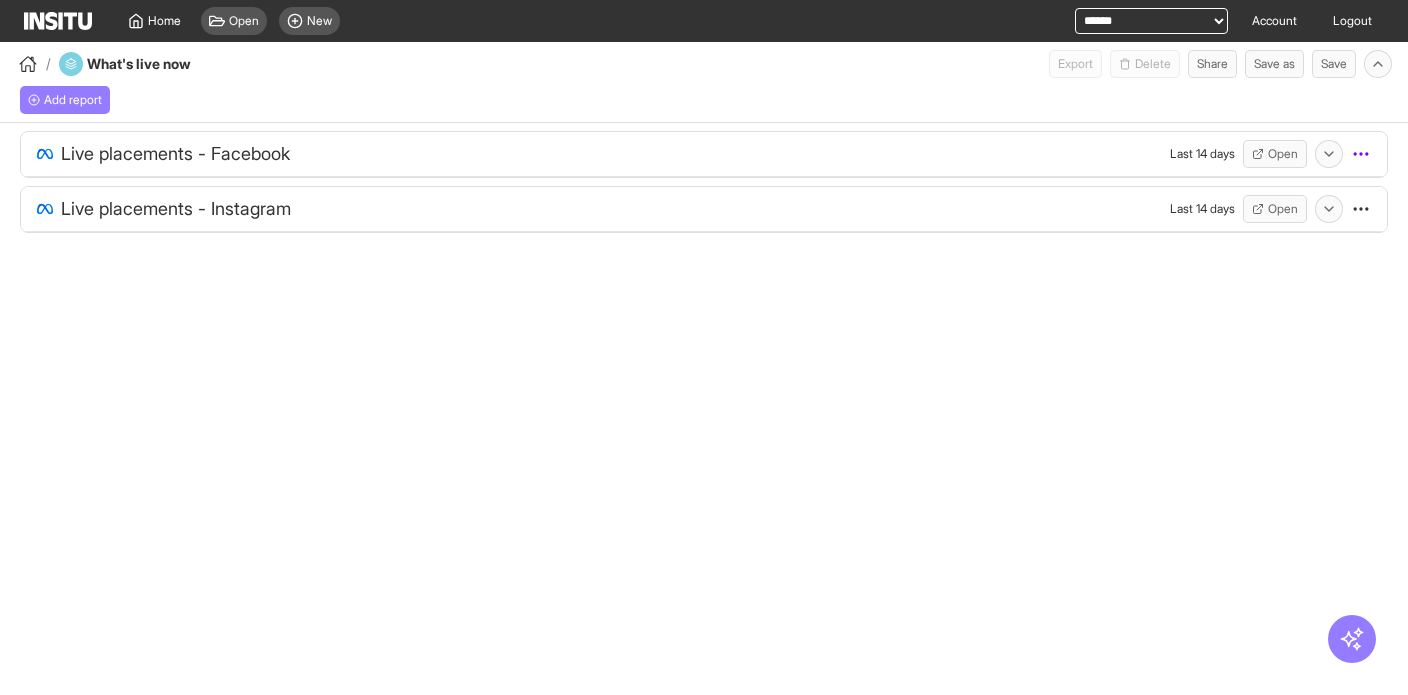 click 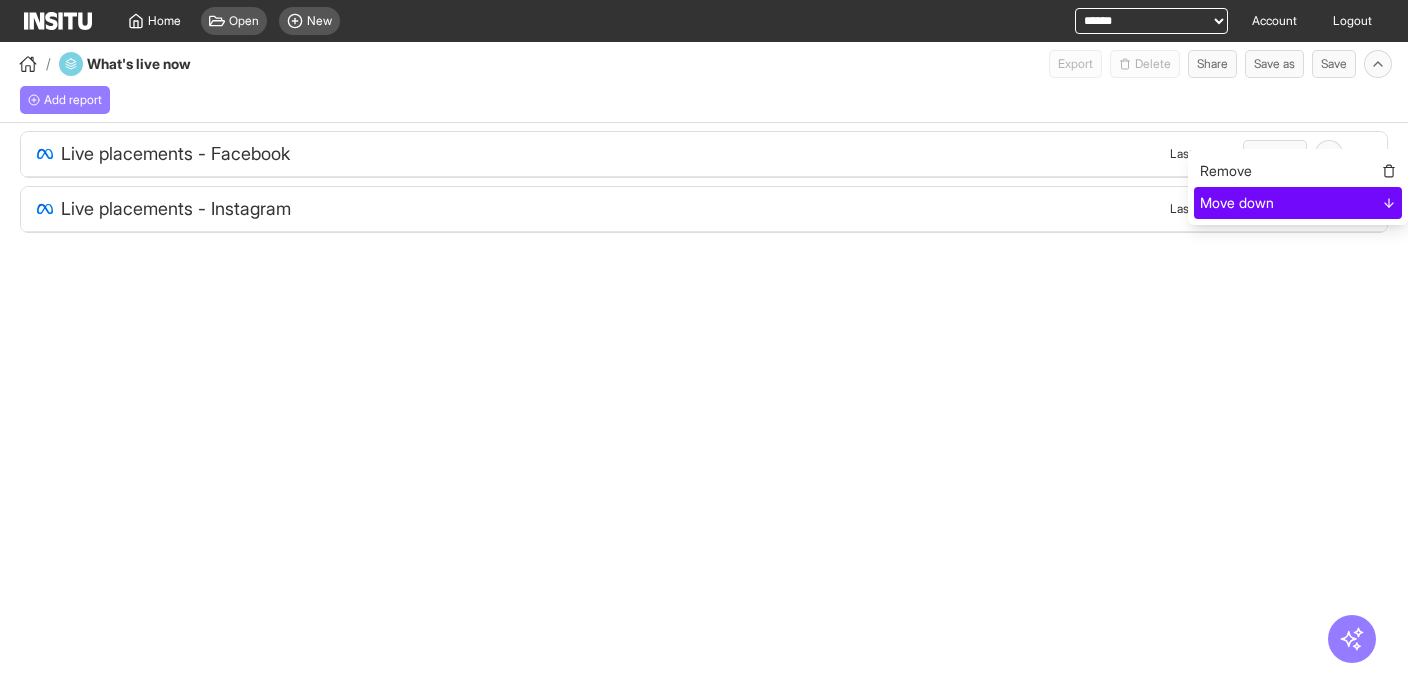 click on "Move down" at bounding box center [1298, 203] 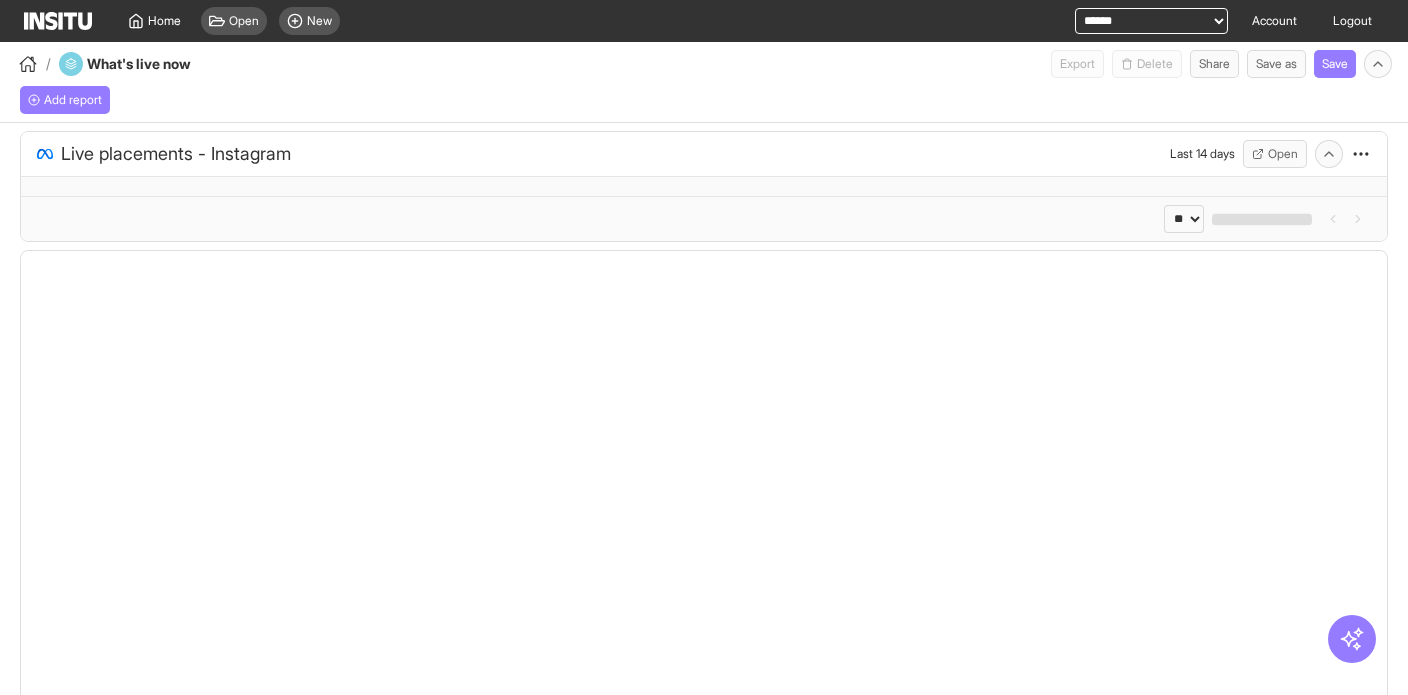 select on "**" 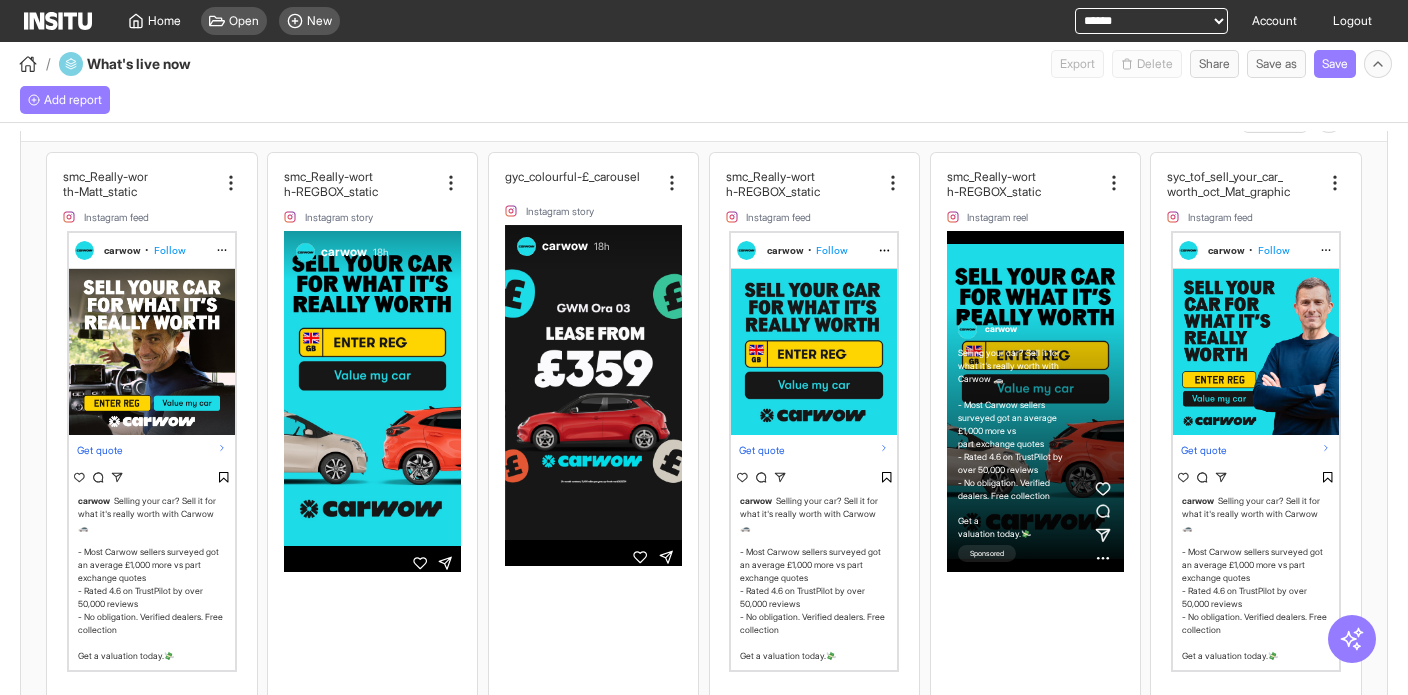 scroll, scrollTop: 0, scrollLeft: 0, axis: both 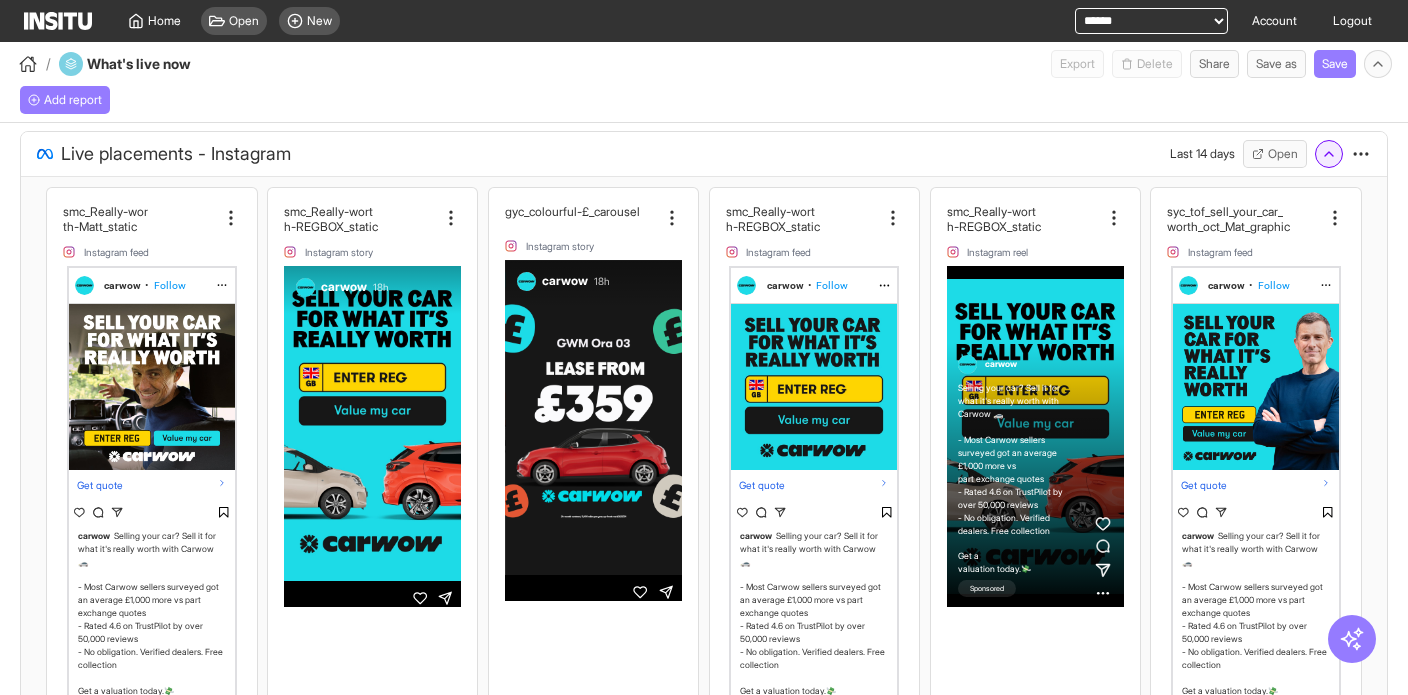 click 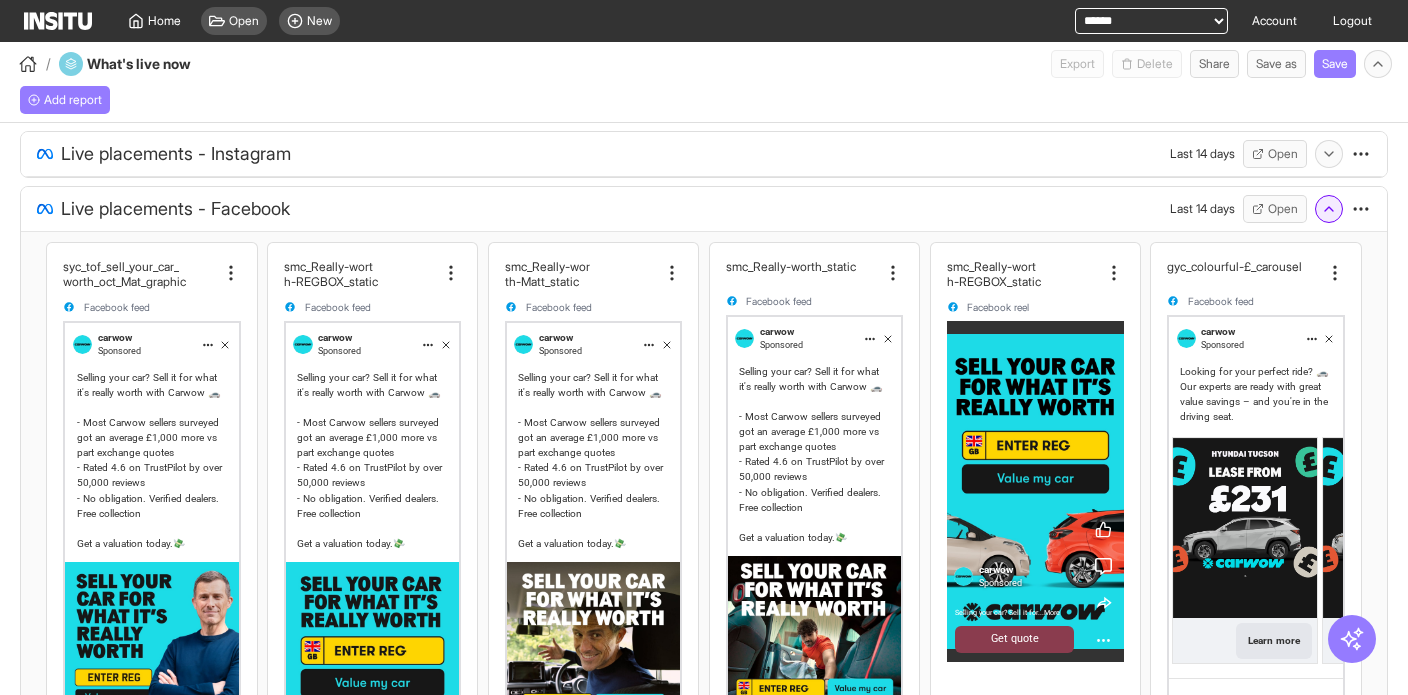 click 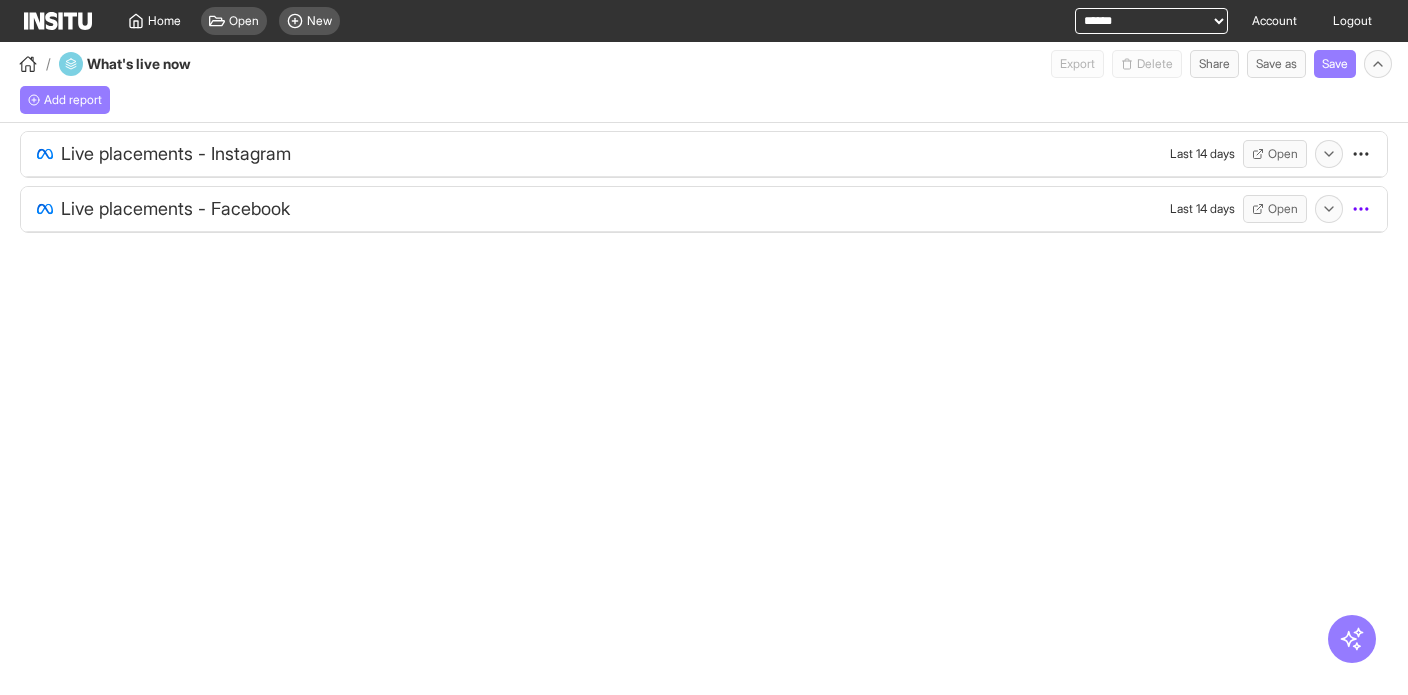 click 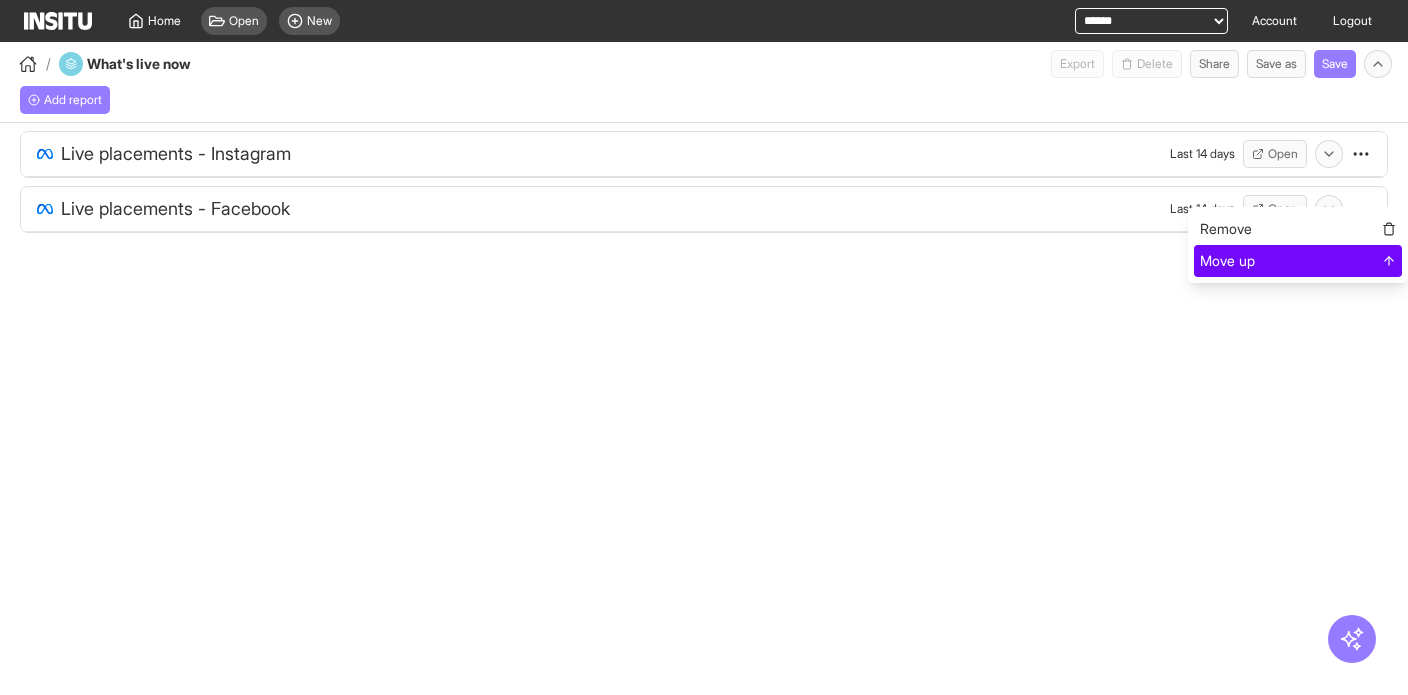 click on "Move up" at bounding box center [1298, 261] 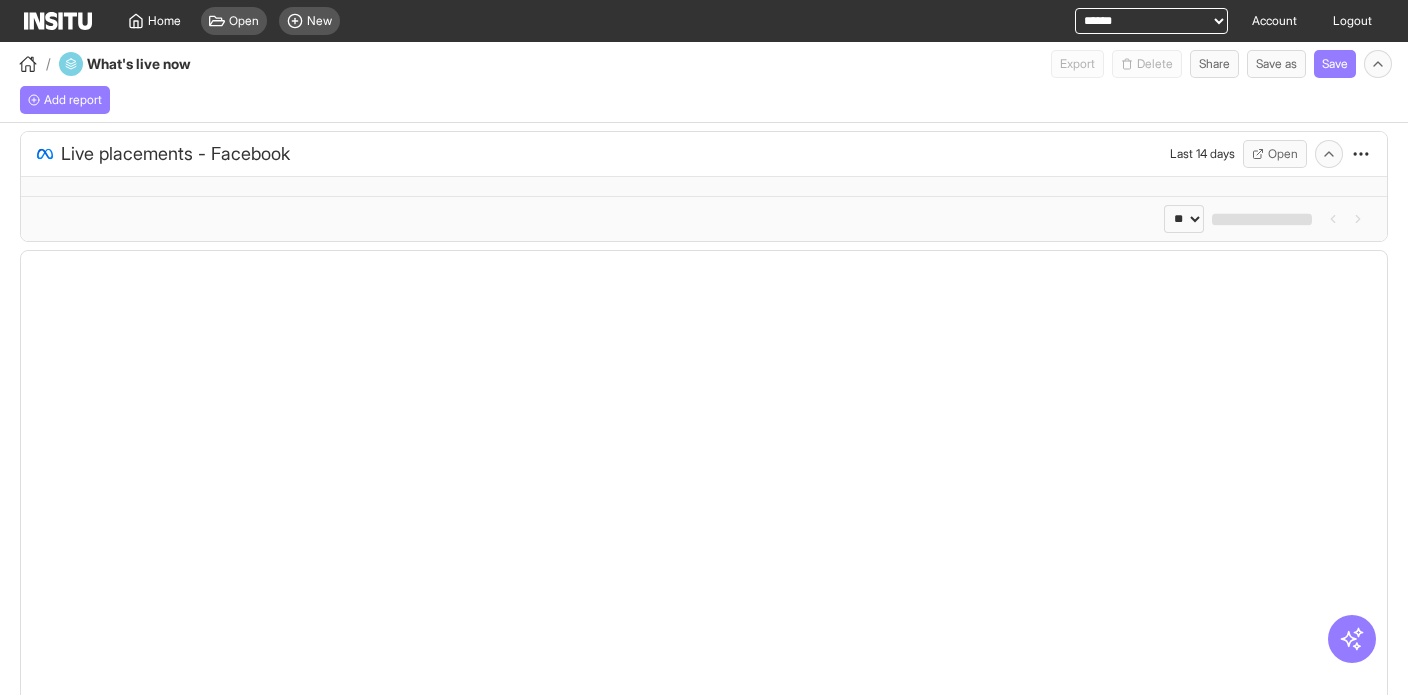 select on "**" 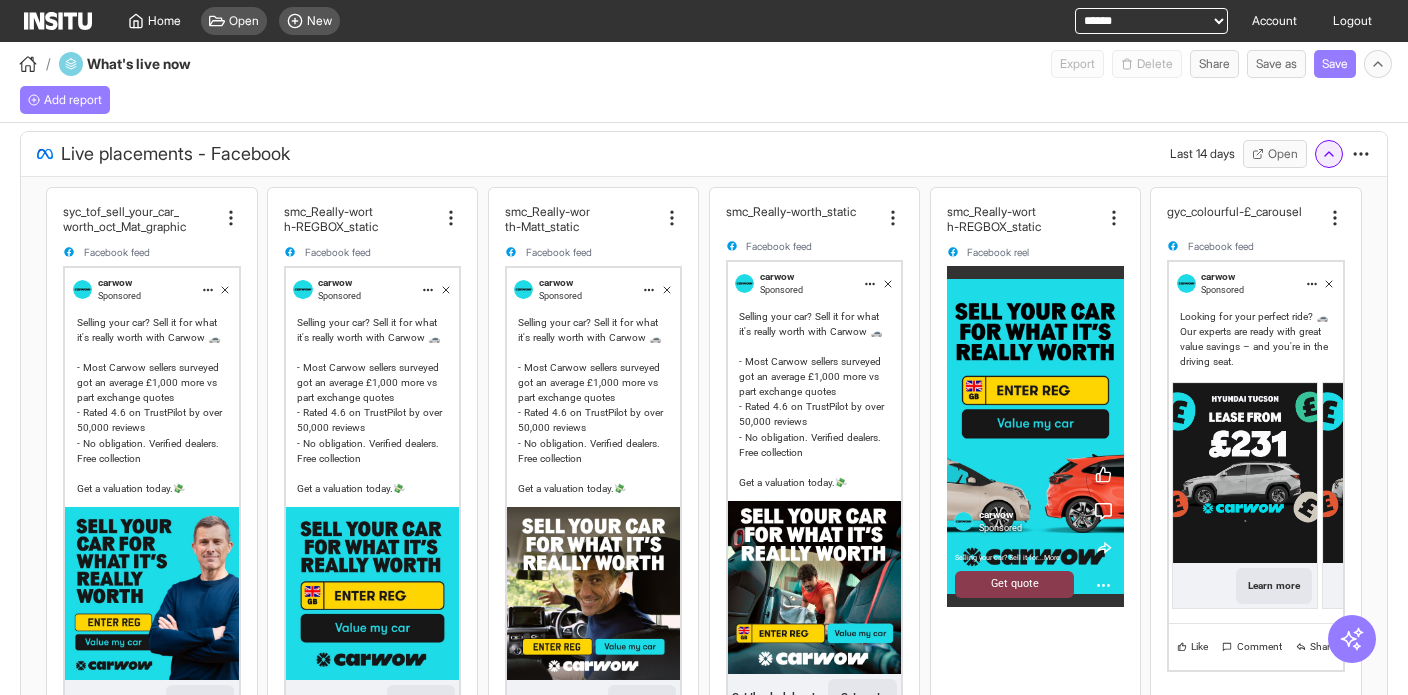 click 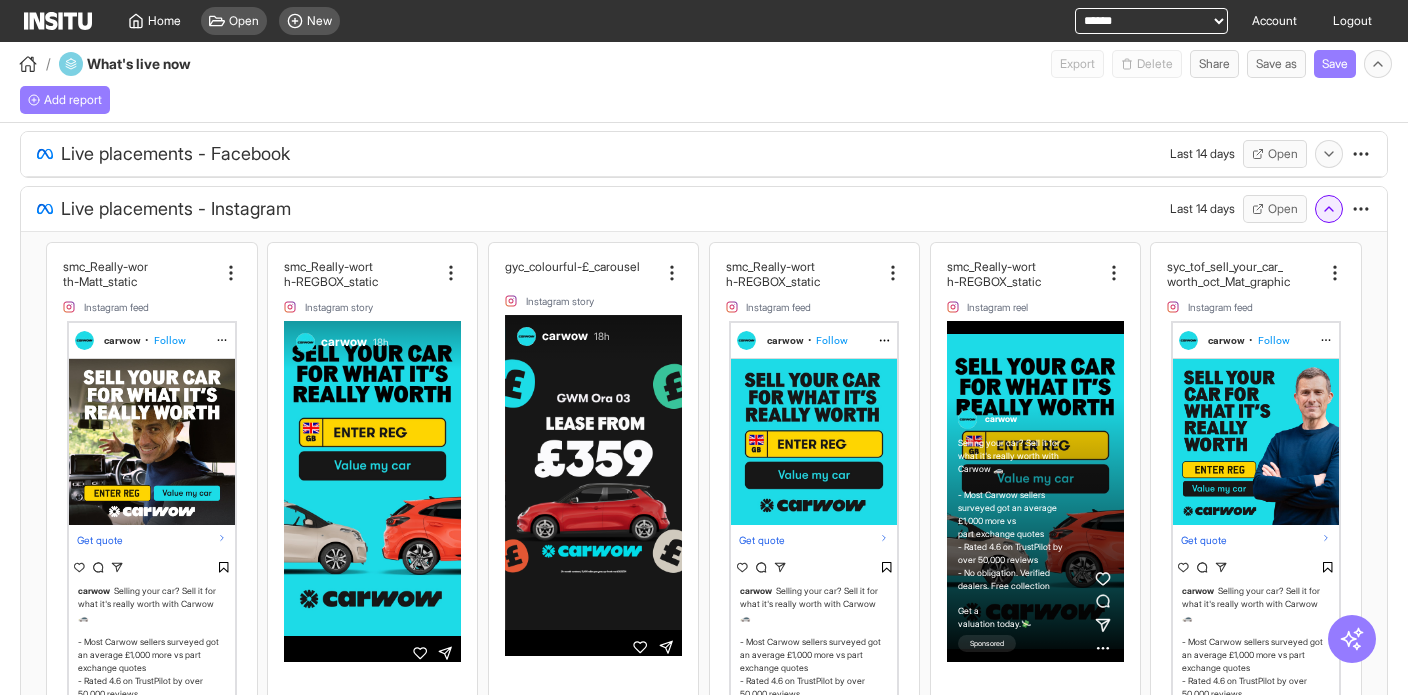 click at bounding box center [1329, 209] 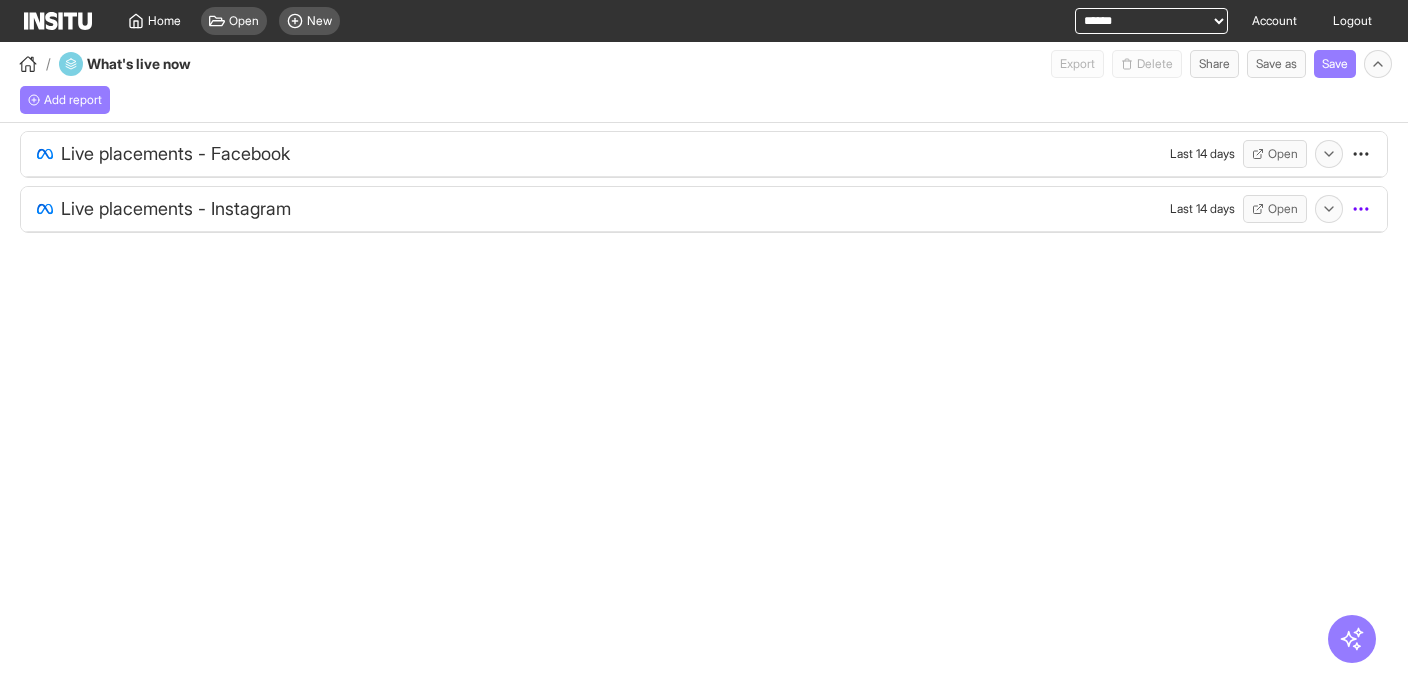 click 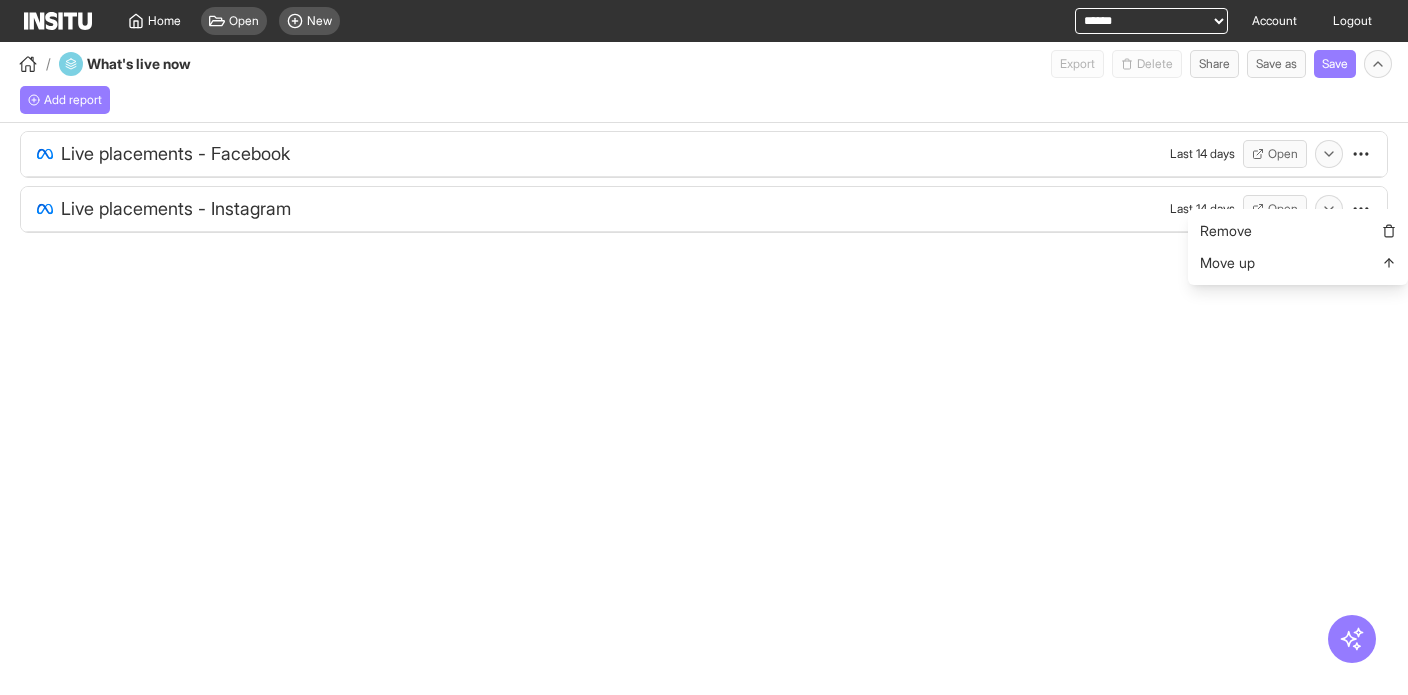 click on "Live placements - Instagram Last 14 days  Open" at bounding box center [704, 209] 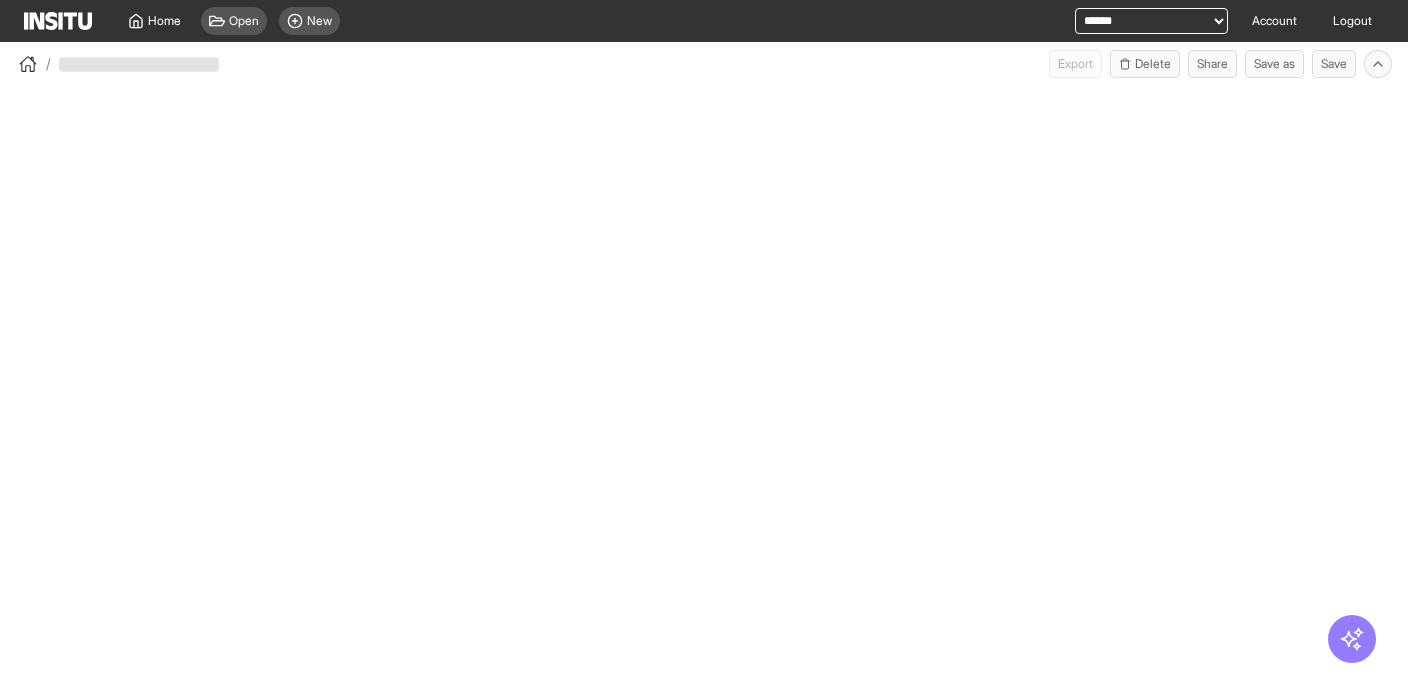 scroll, scrollTop: 0, scrollLeft: 0, axis: both 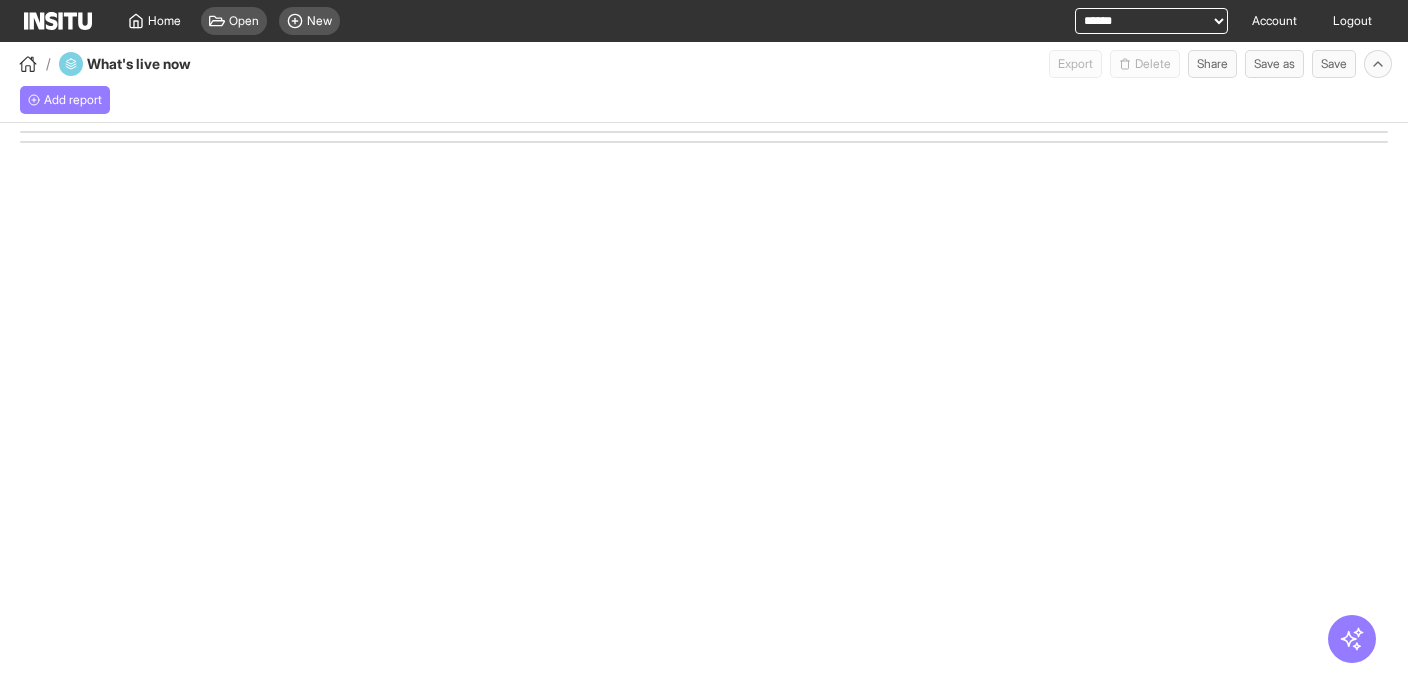 select on "**" 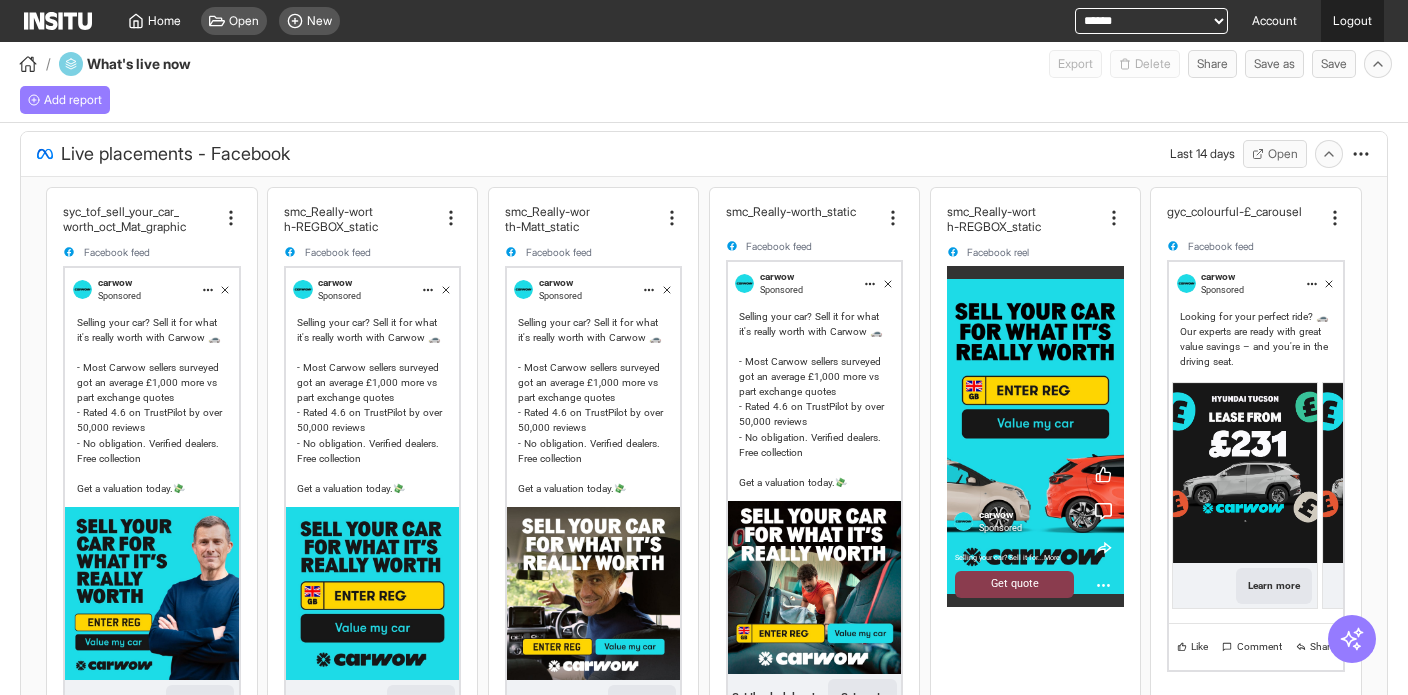 click on "Logout" at bounding box center [1352, 21] 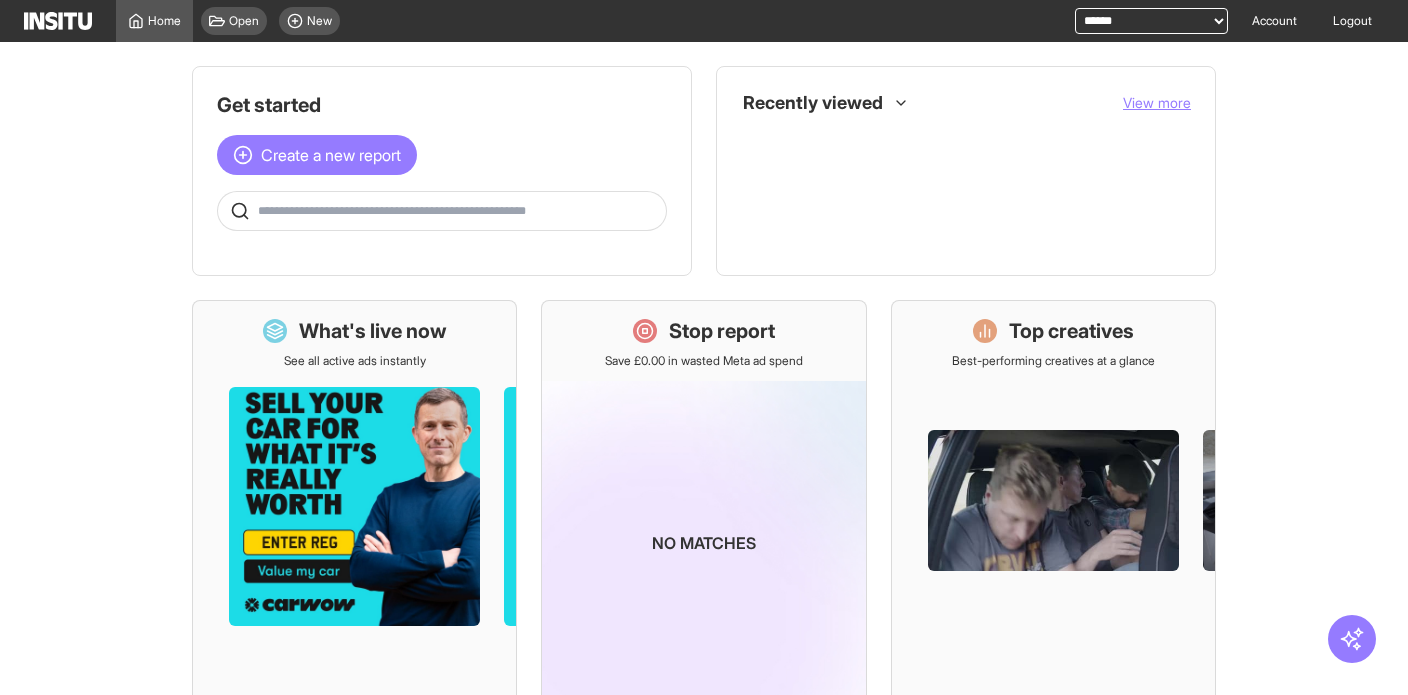 scroll, scrollTop: 0, scrollLeft: 0, axis: both 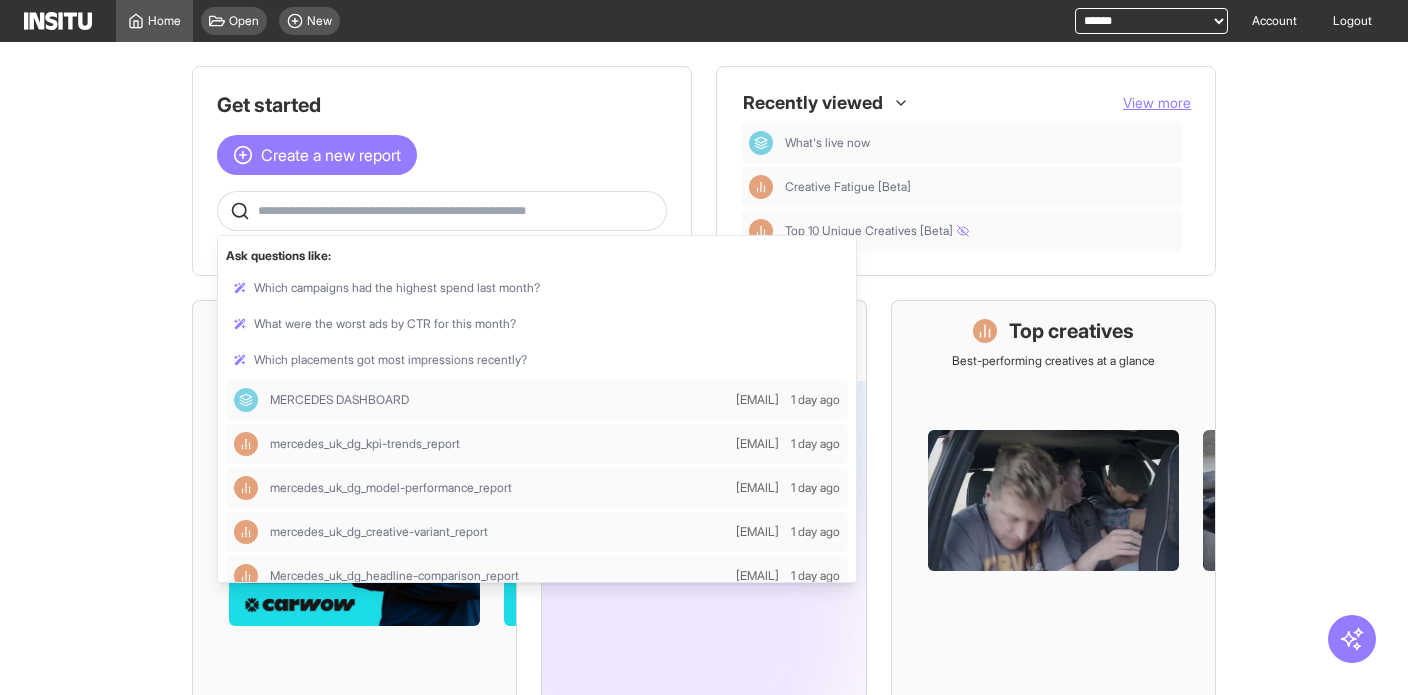 click at bounding box center [458, 211] 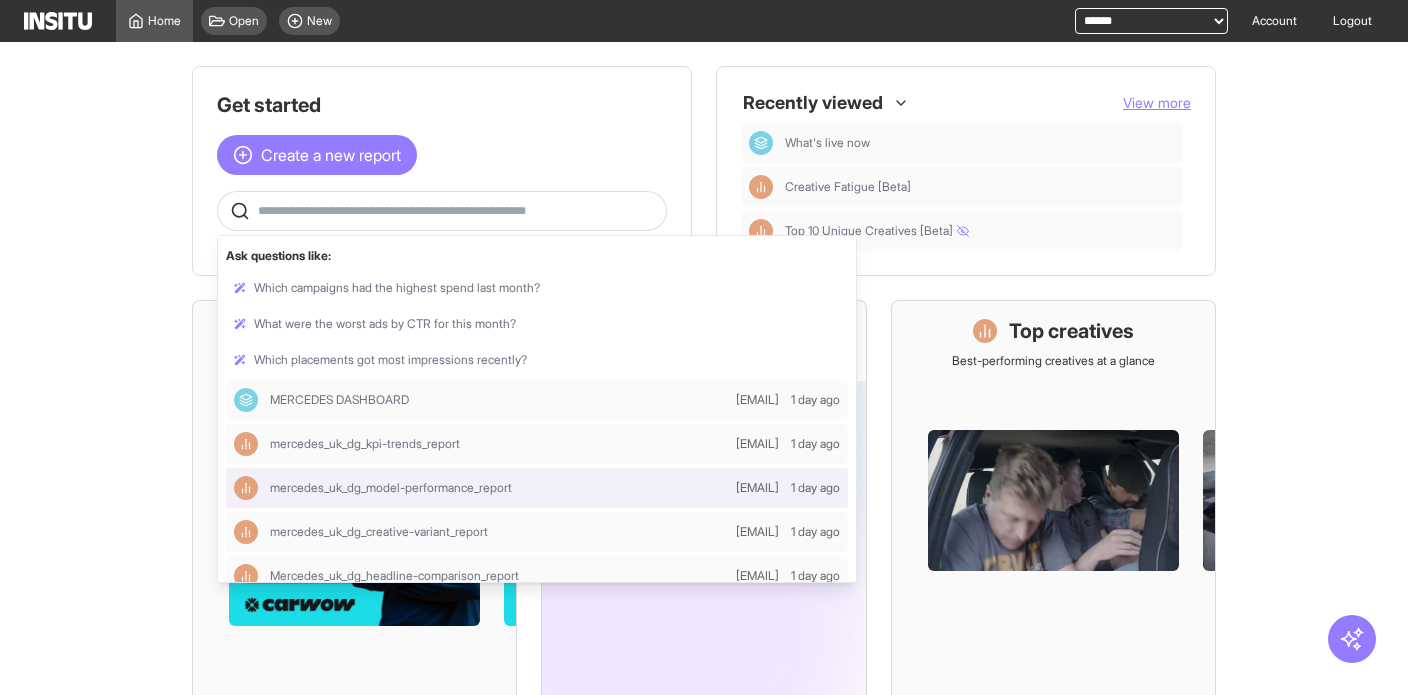 scroll, scrollTop: 22, scrollLeft: 0, axis: vertical 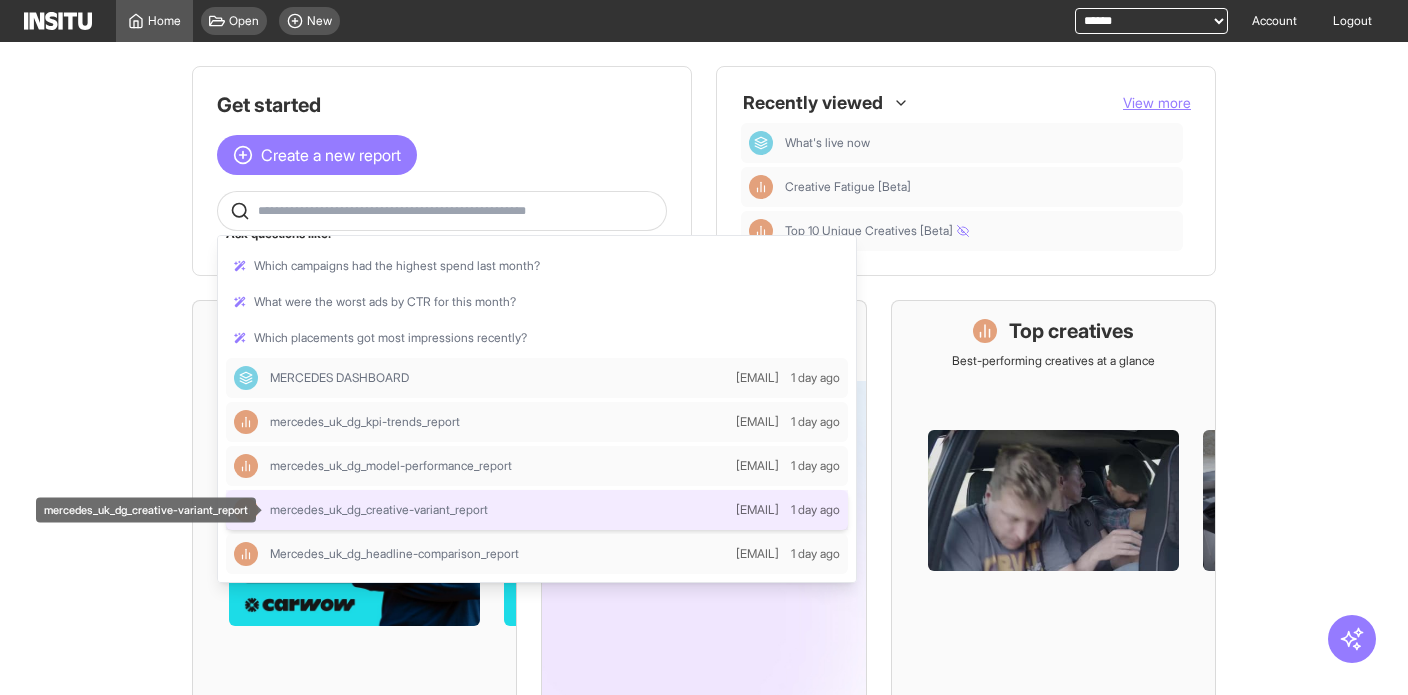 click on "mercedes_uk_dg_creative-variant_report" at bounding box center (379, 510) 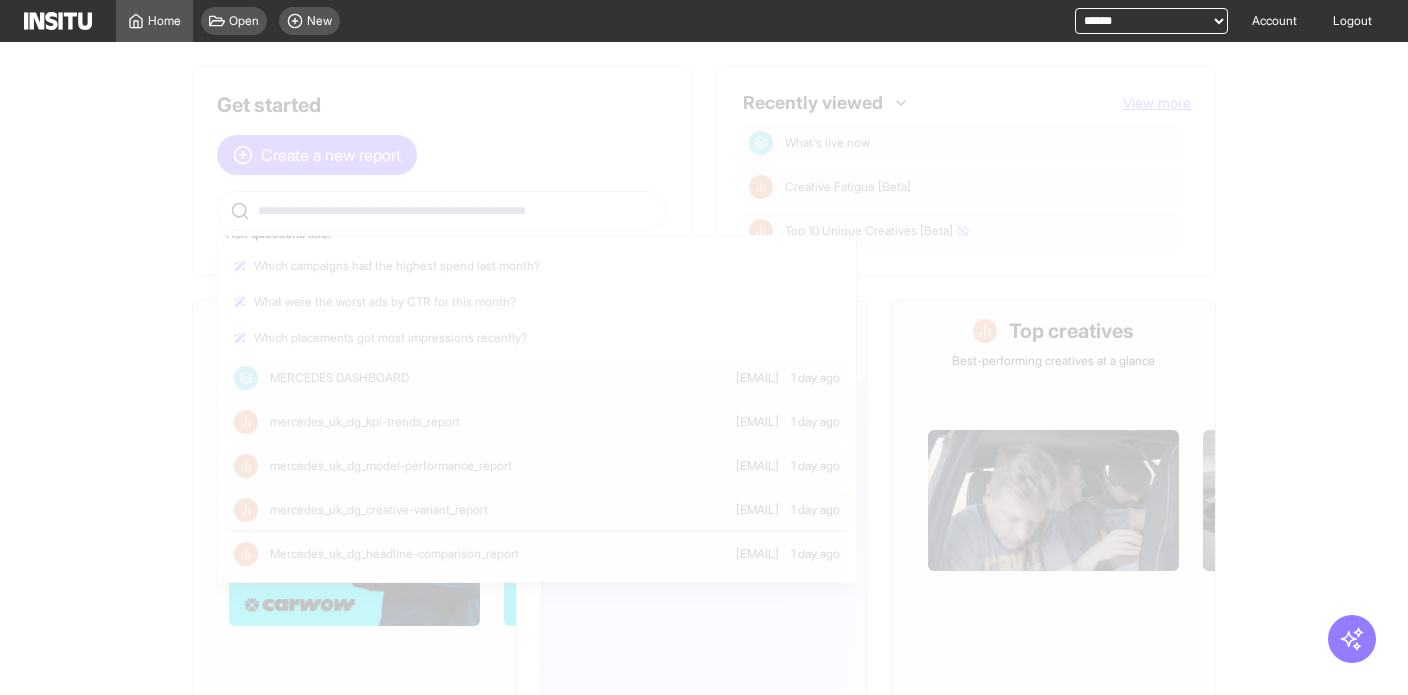 select on "**" 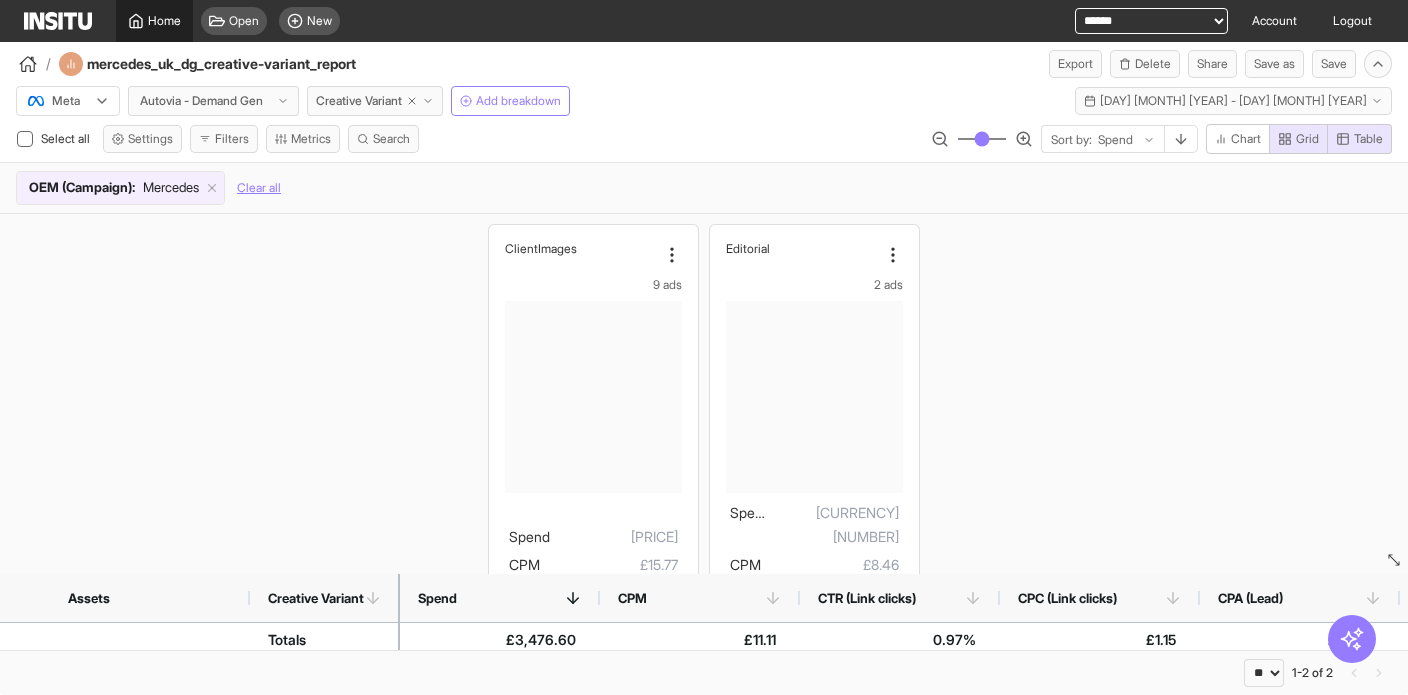 click on "Home" at bounding box center [154, 21] 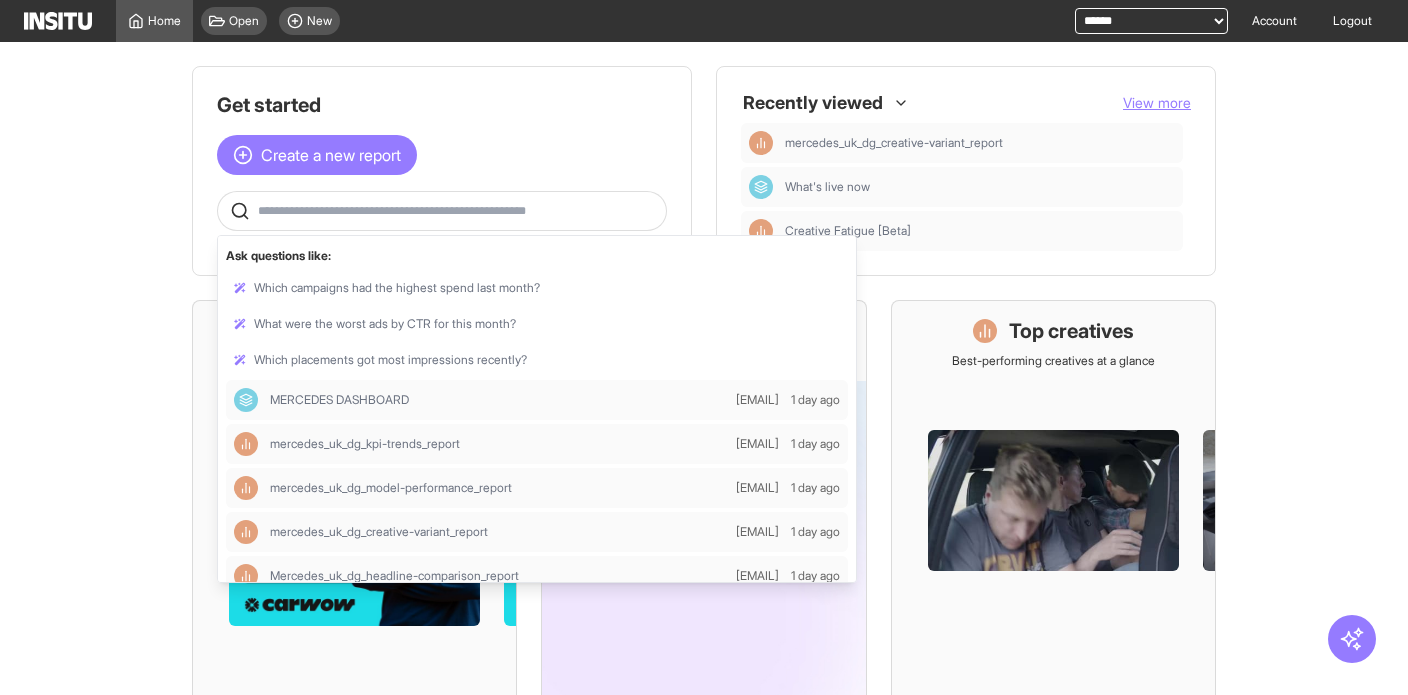 click at bounding box center [458, 211] 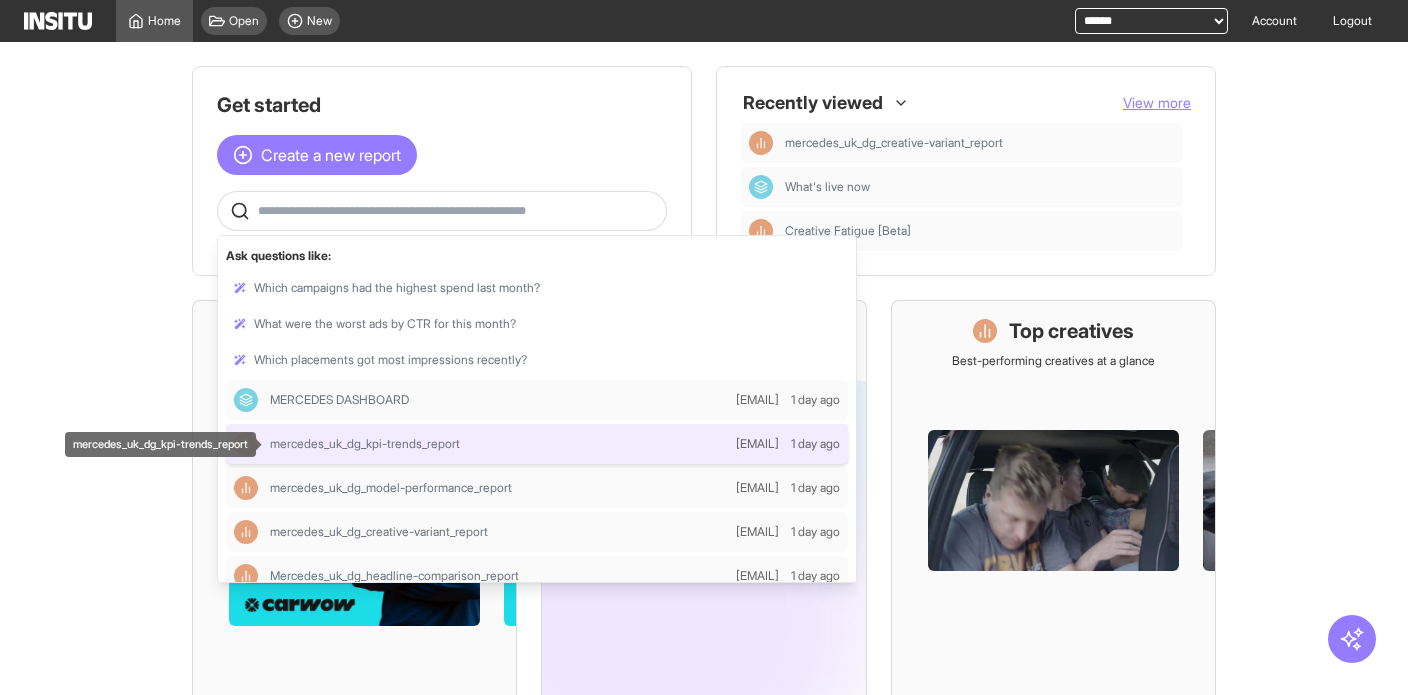 click on "mercedes_uk_dg_kpi-trends_report" at bounding box center [365, 444] 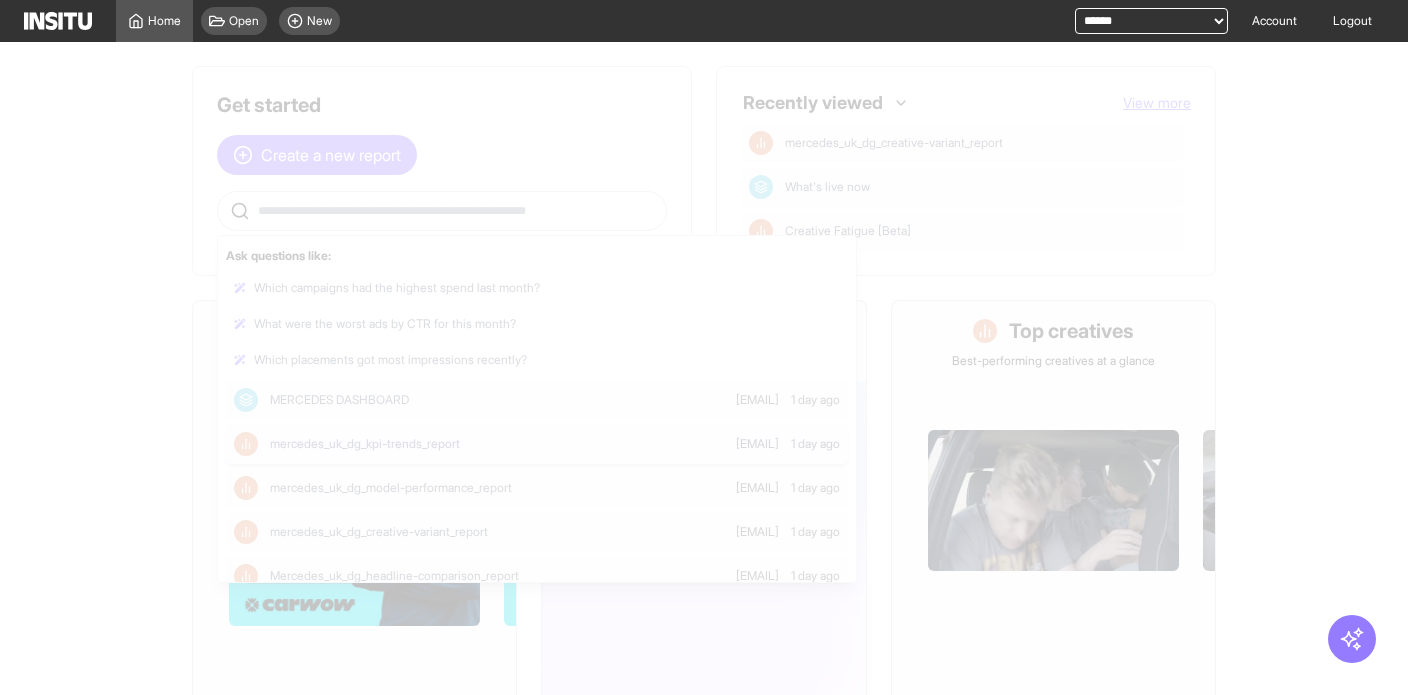 select on "**" 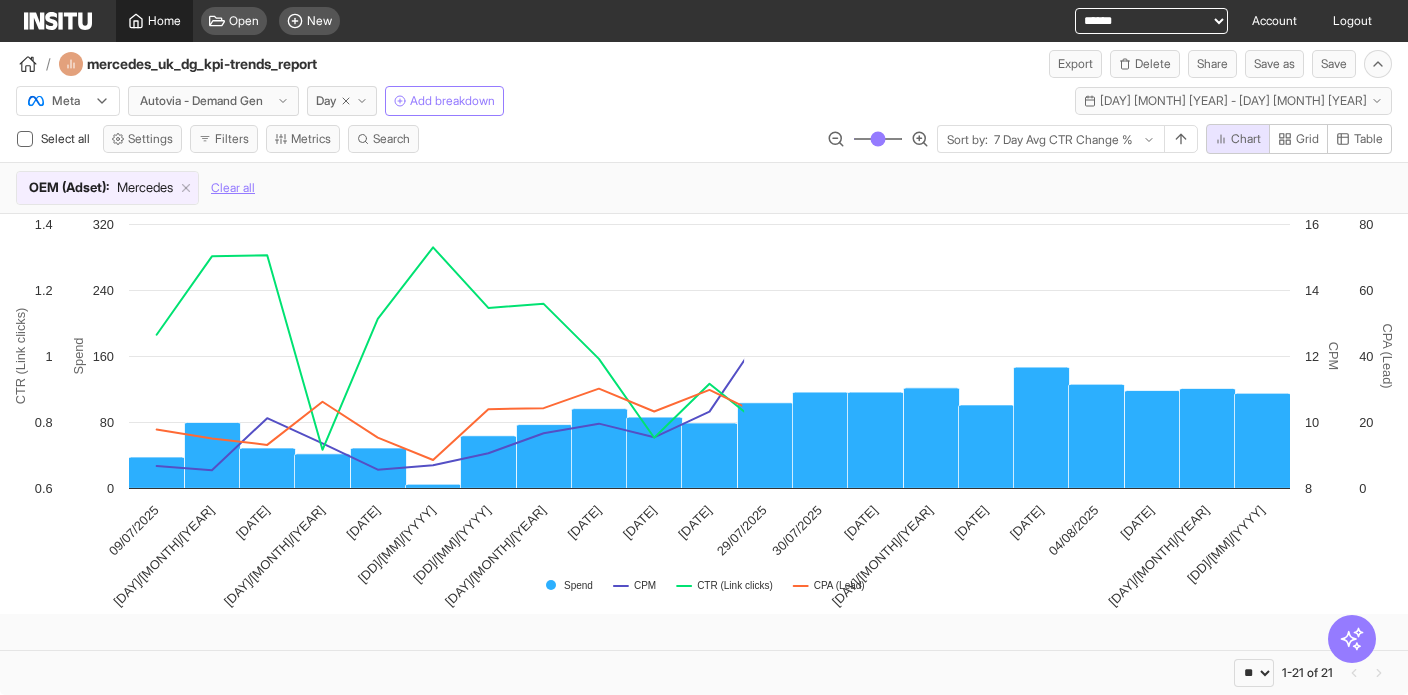 click 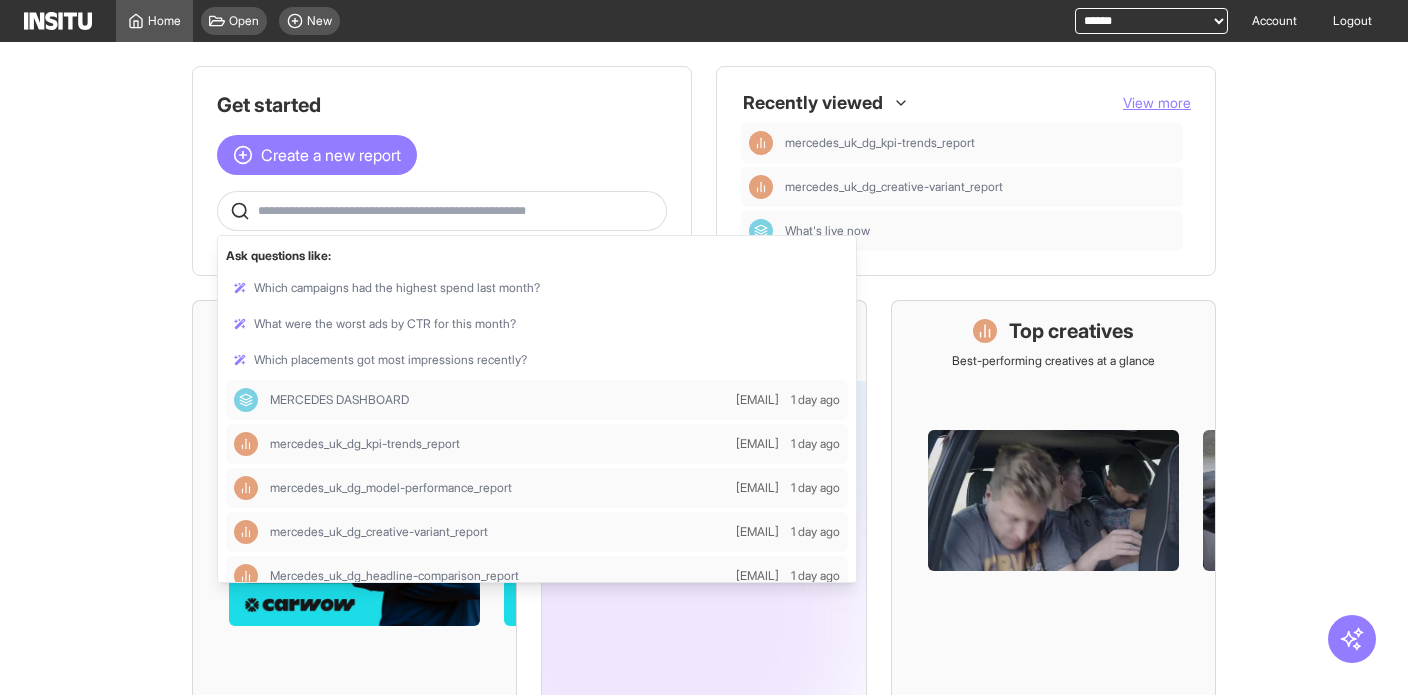 click at bounding box center [458, 211] 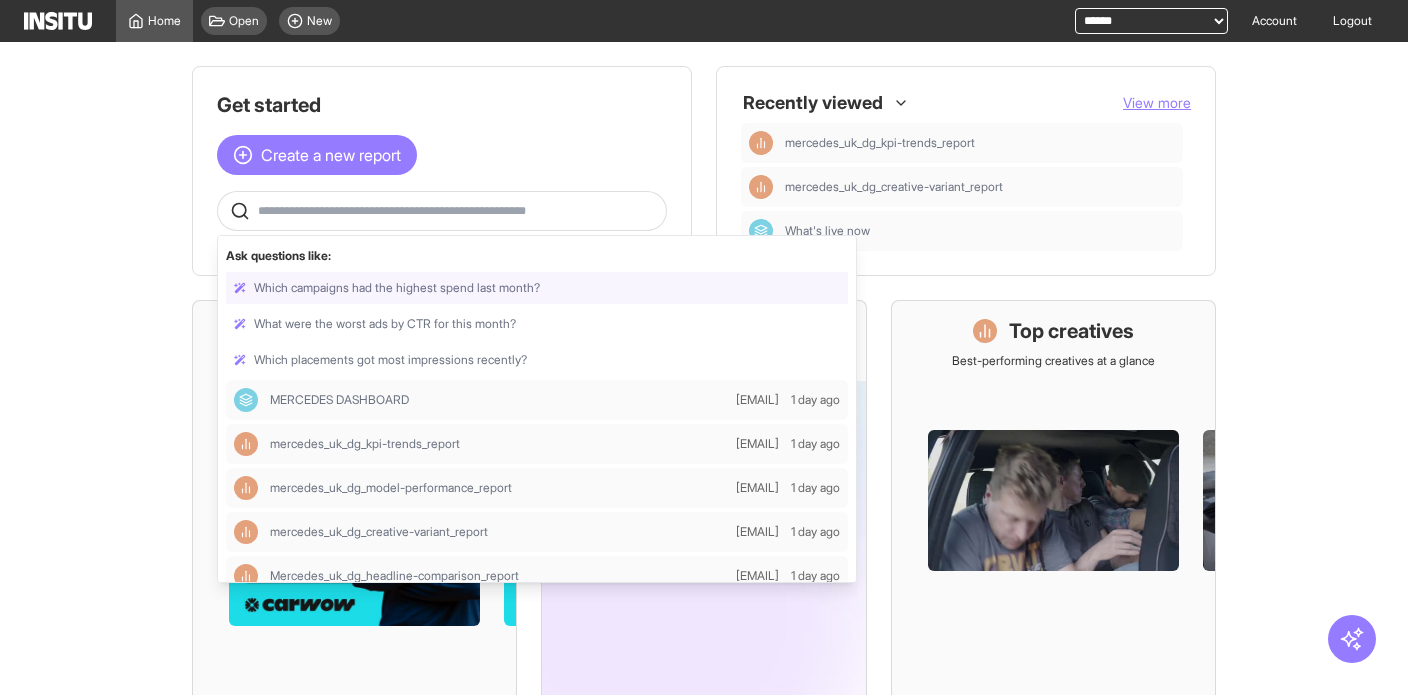 click at bounding box center [537, 288] 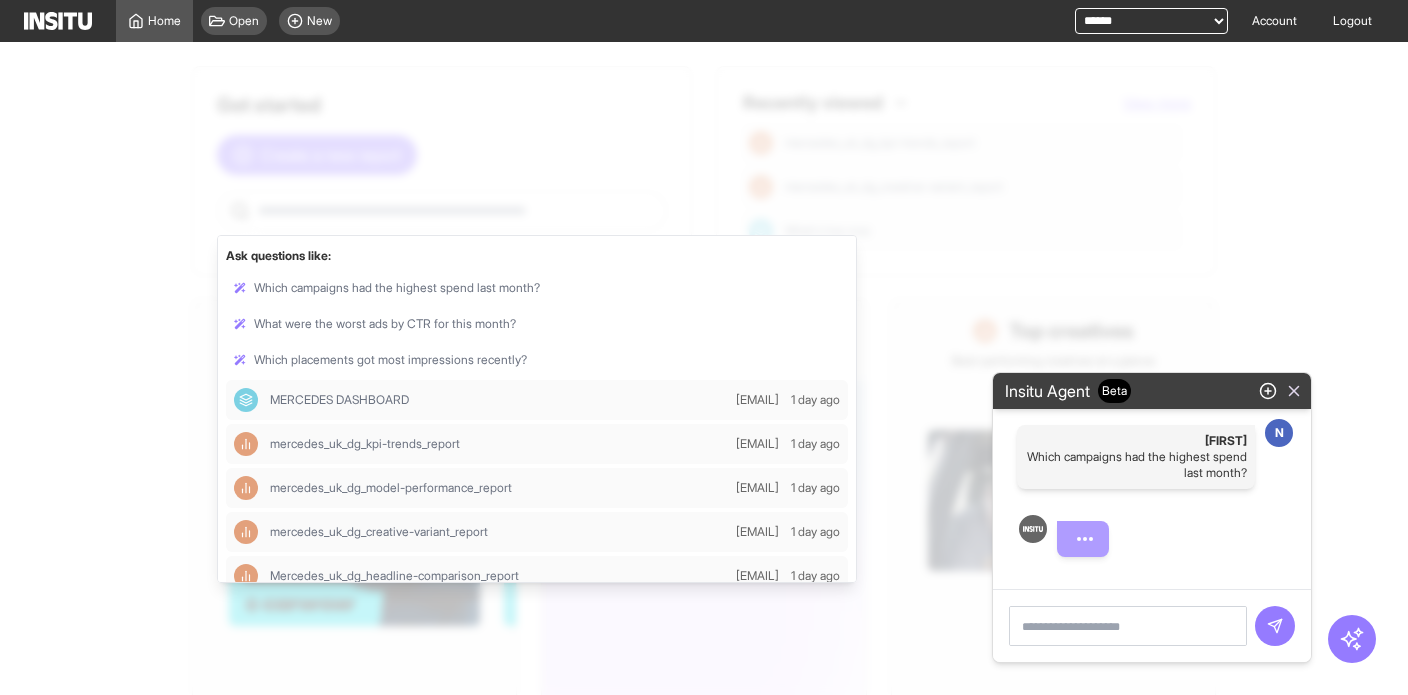 click on "**********" at bounding box center [704, 347] 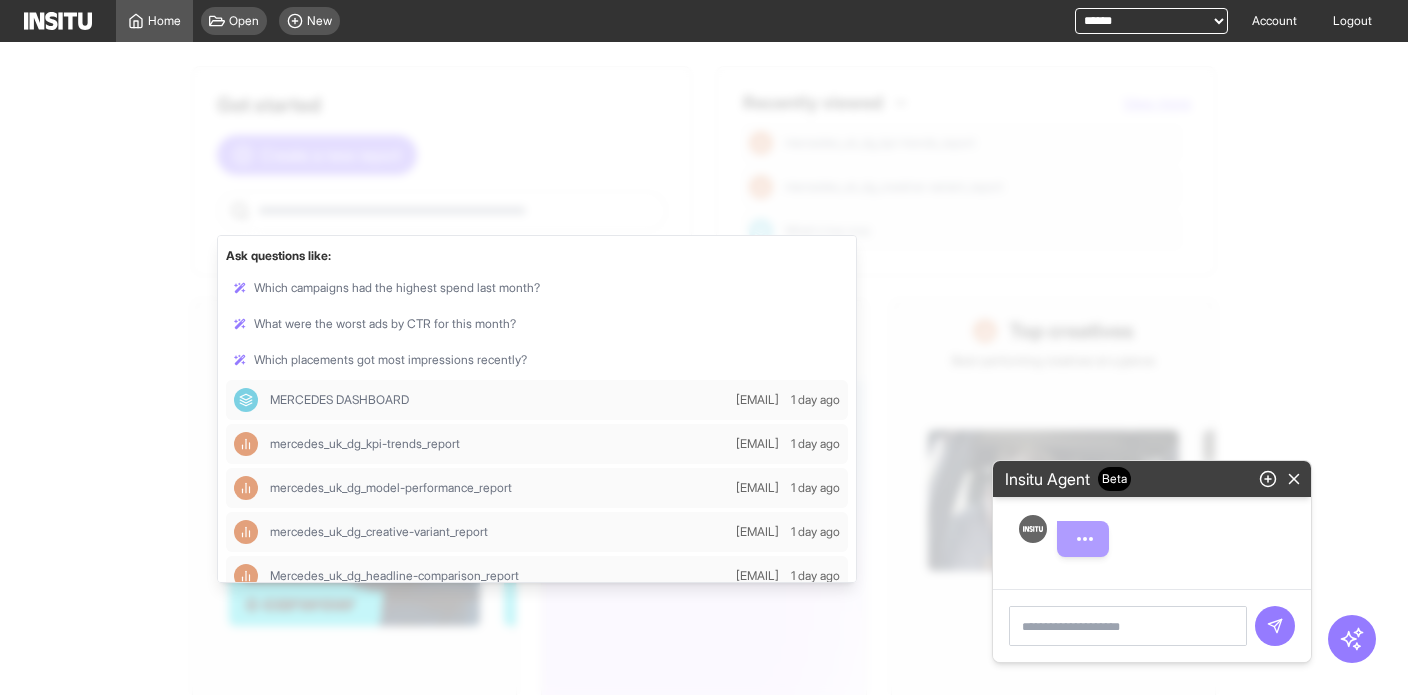 drag, startPoint x: 1296, startPoint y: 484, endPoint x: 1300, endPoint y: 474, distance: 10.770329 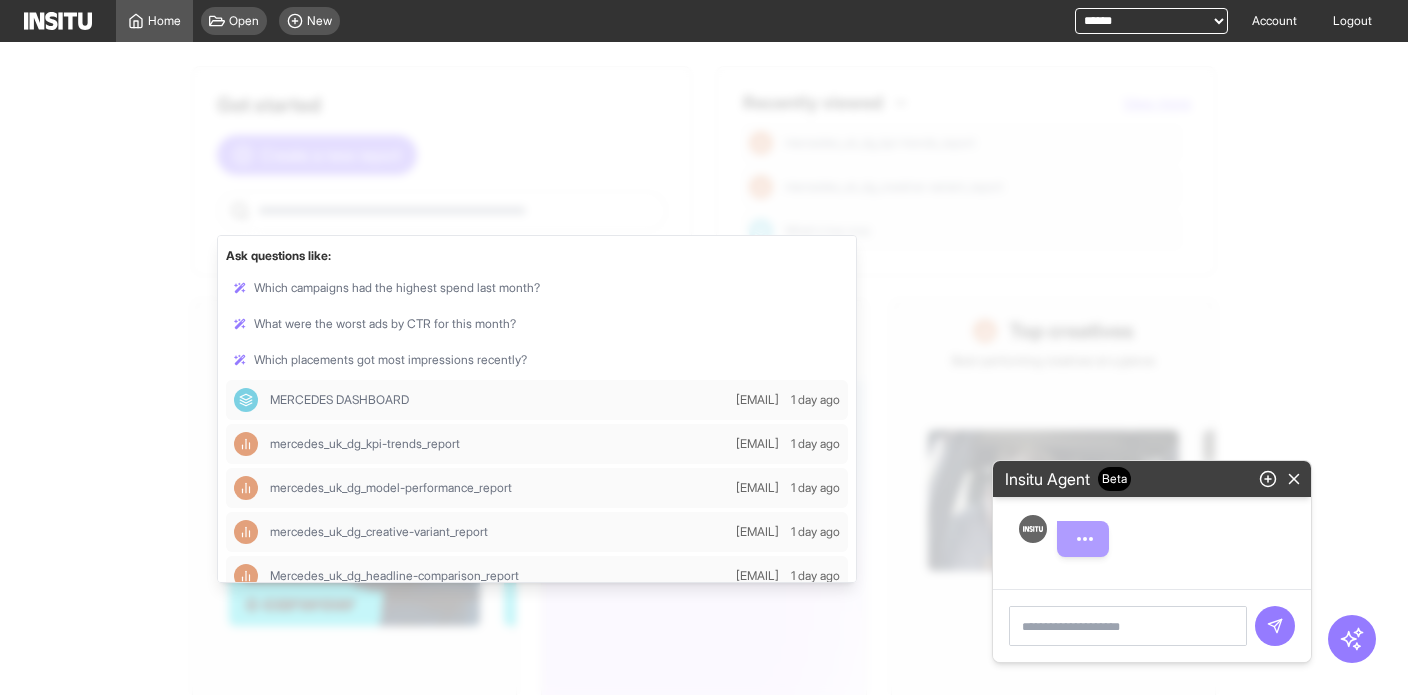 click 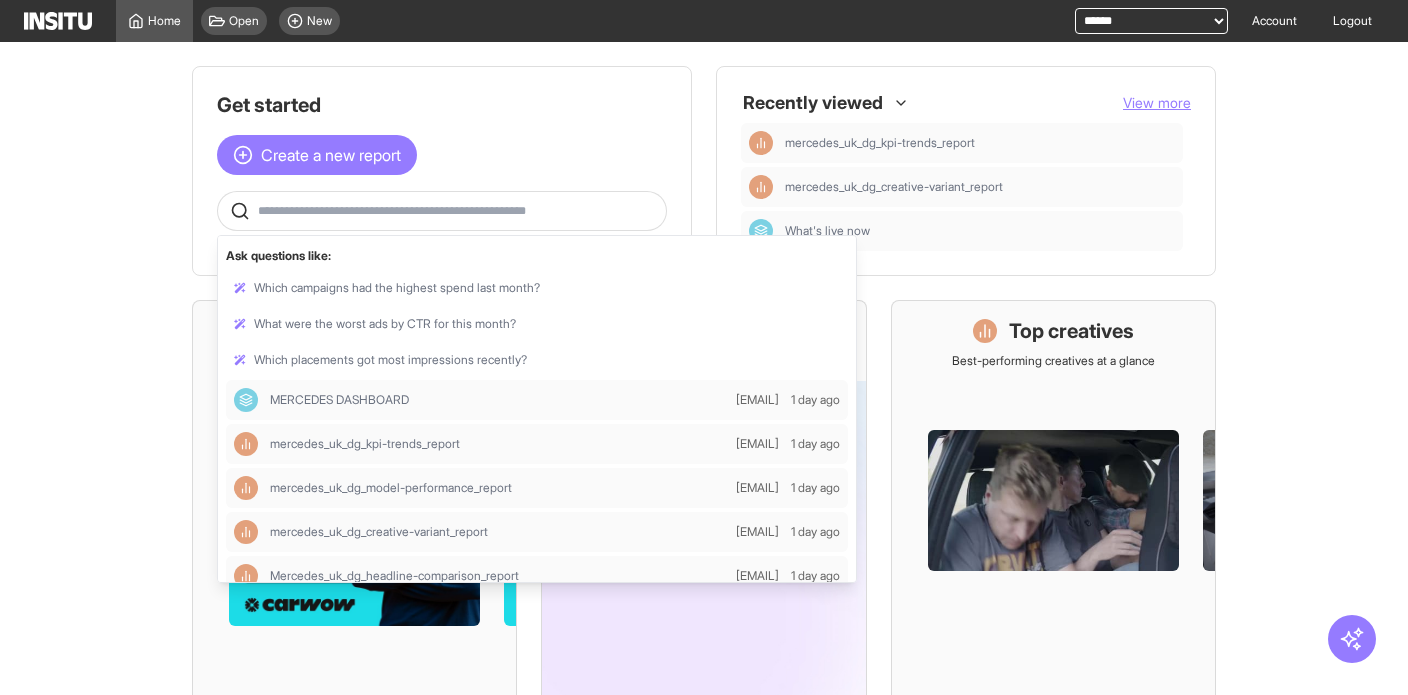 click at bounding box center [442, 211] 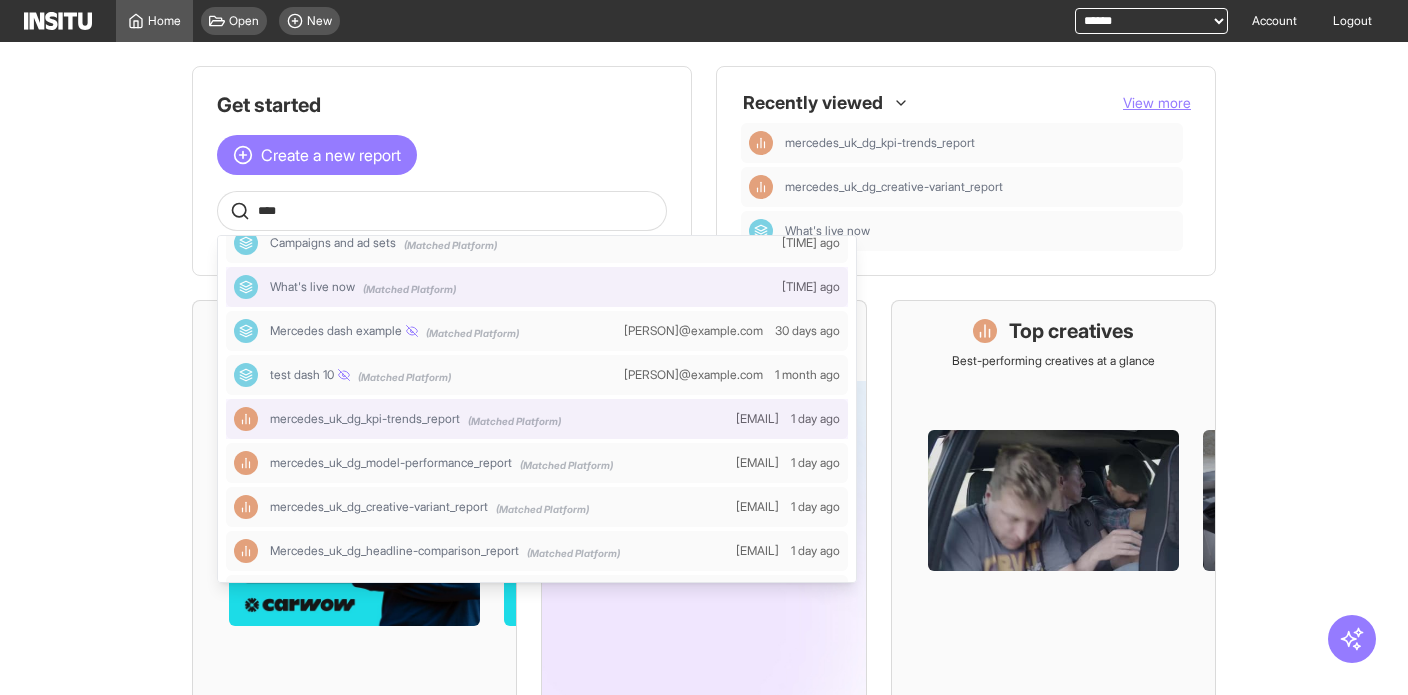scroll, scrollTop: 613, scrollLeft: 0, axis: vertical 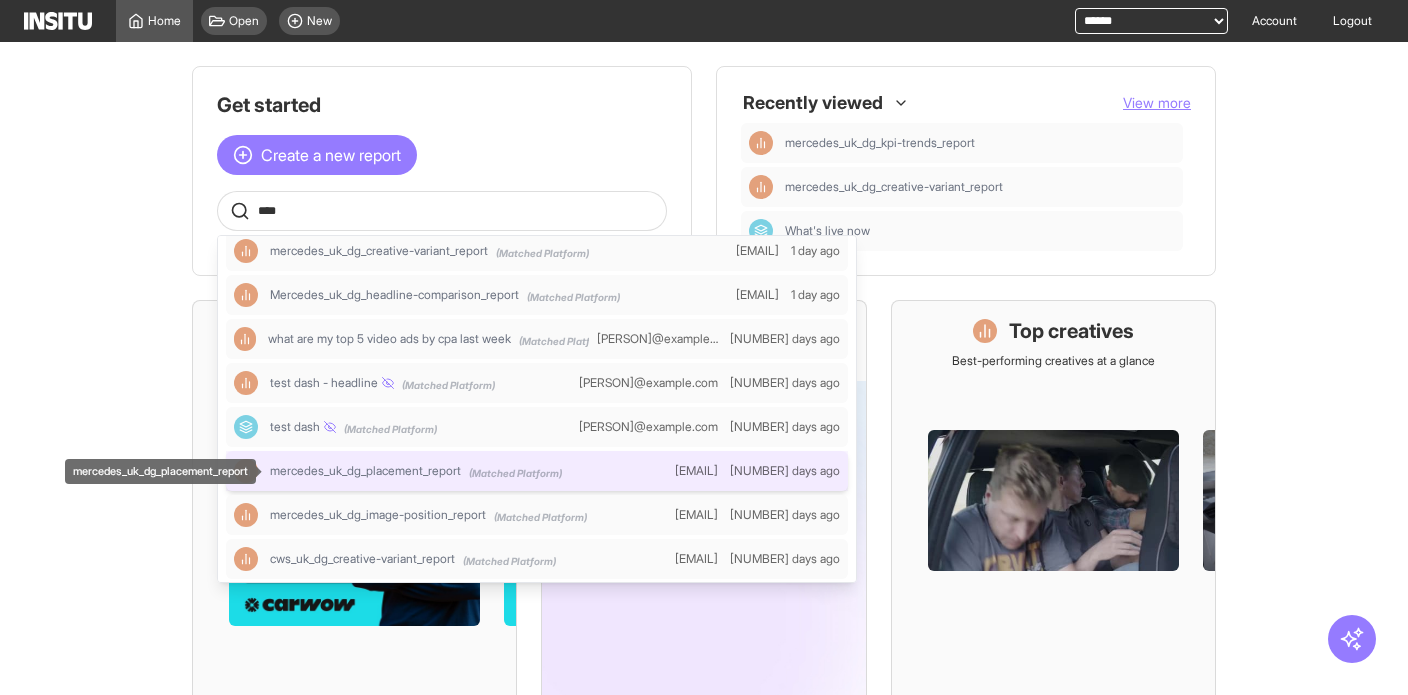 type on "****" 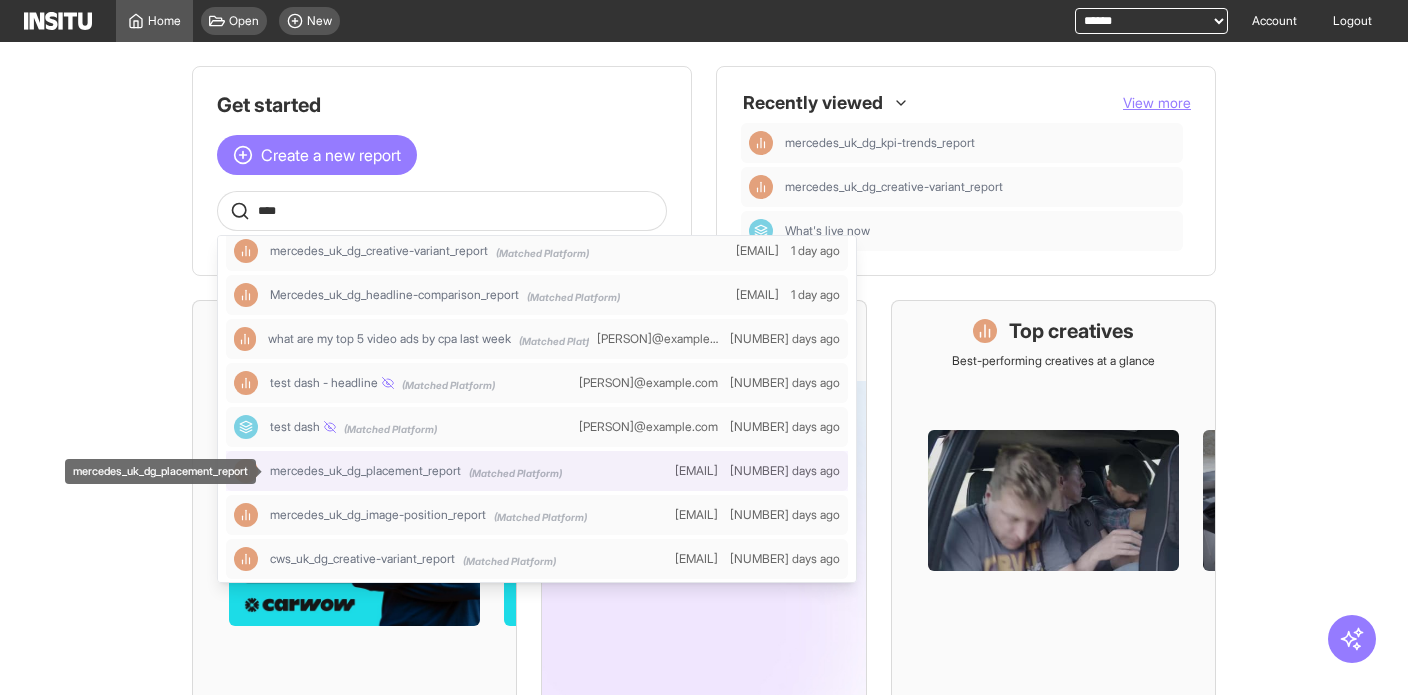 click on "(Matched Platform)" at bounding box center (515, 473) 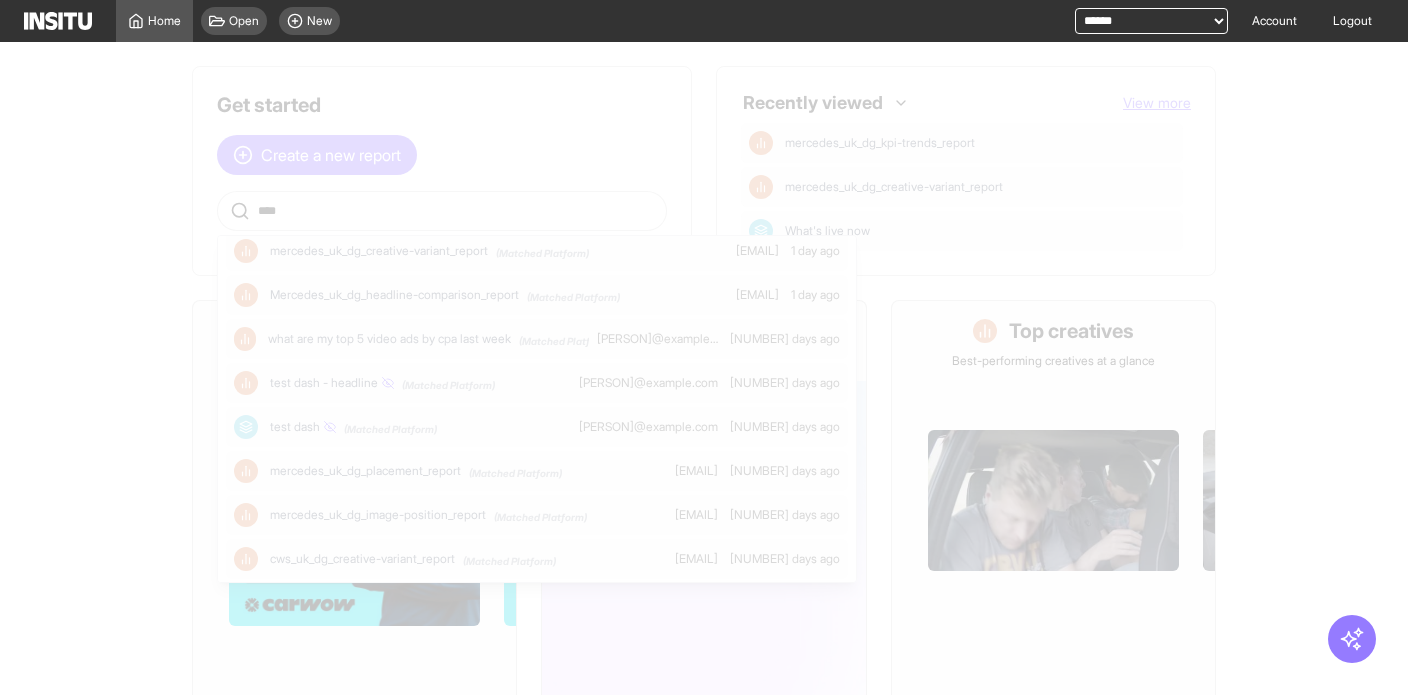 select on "**" 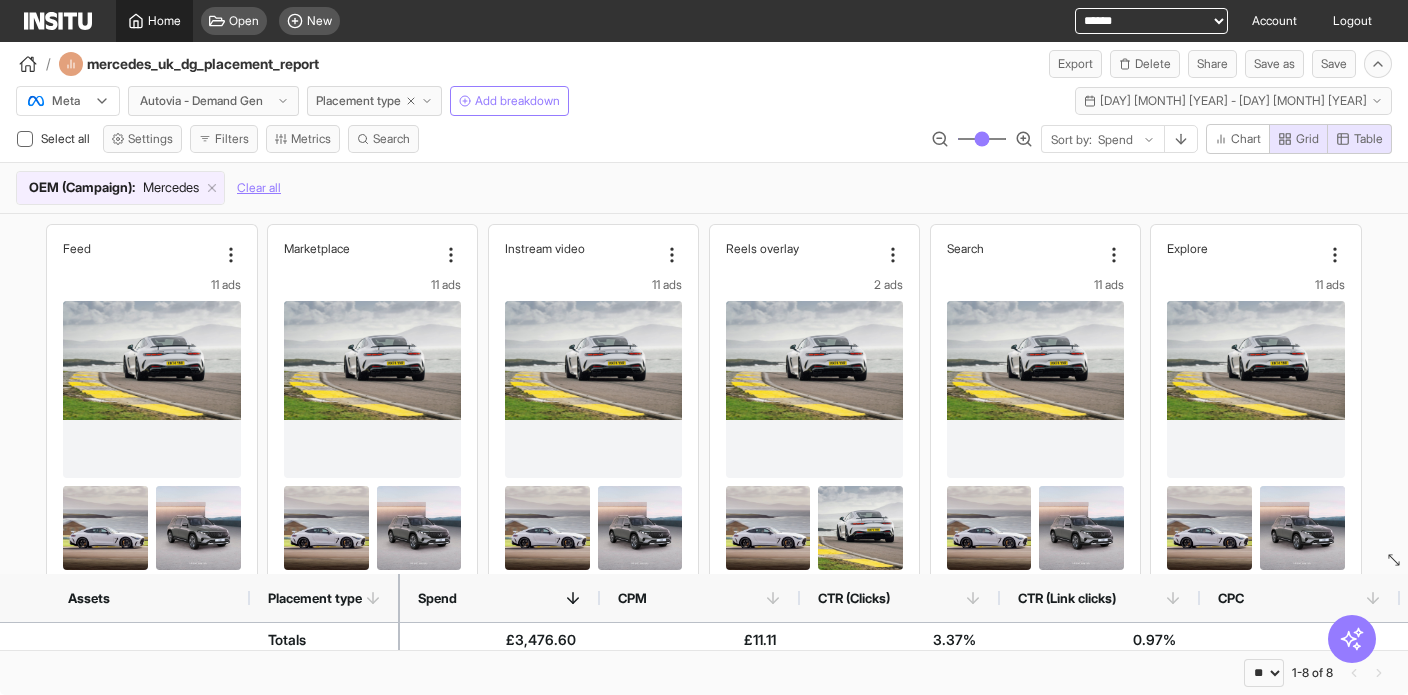 click on "Home" at bounding box center (164, 21) 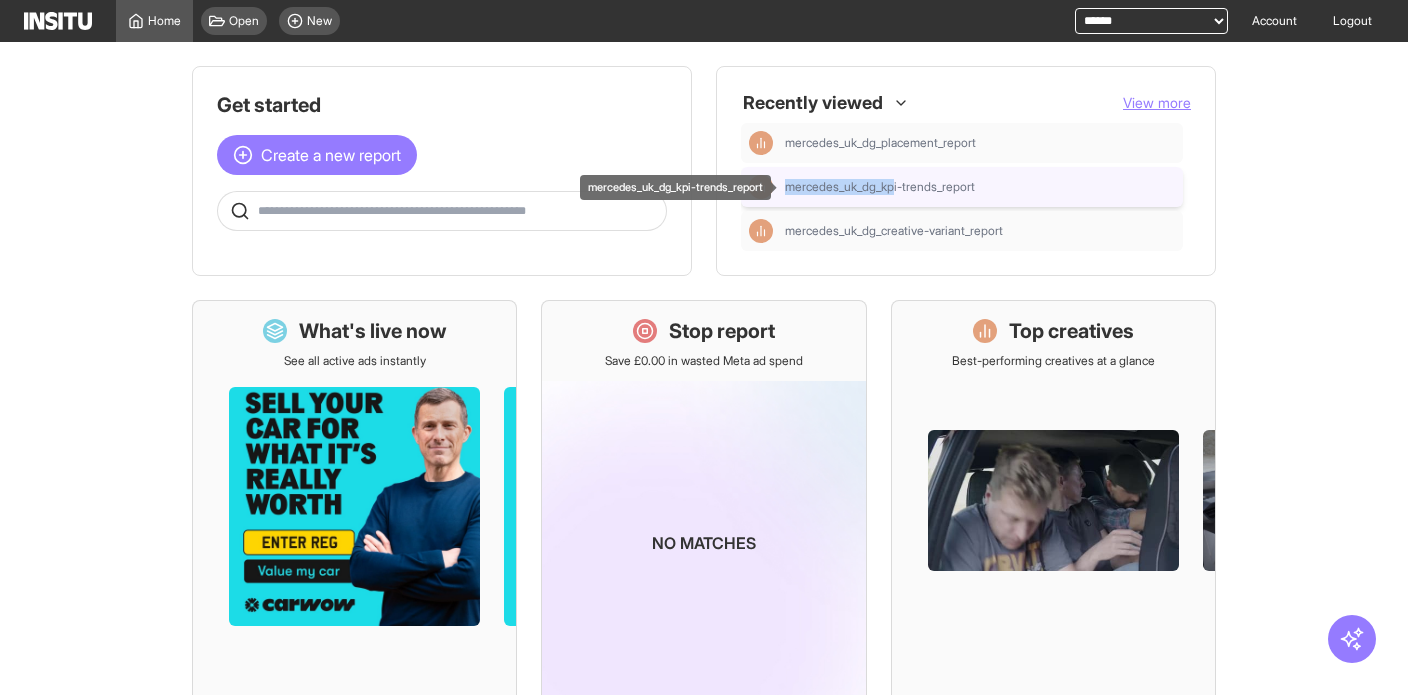 click on "mercedes_uk_dg_kpi-trends_report" at bounding box center (880, 187) 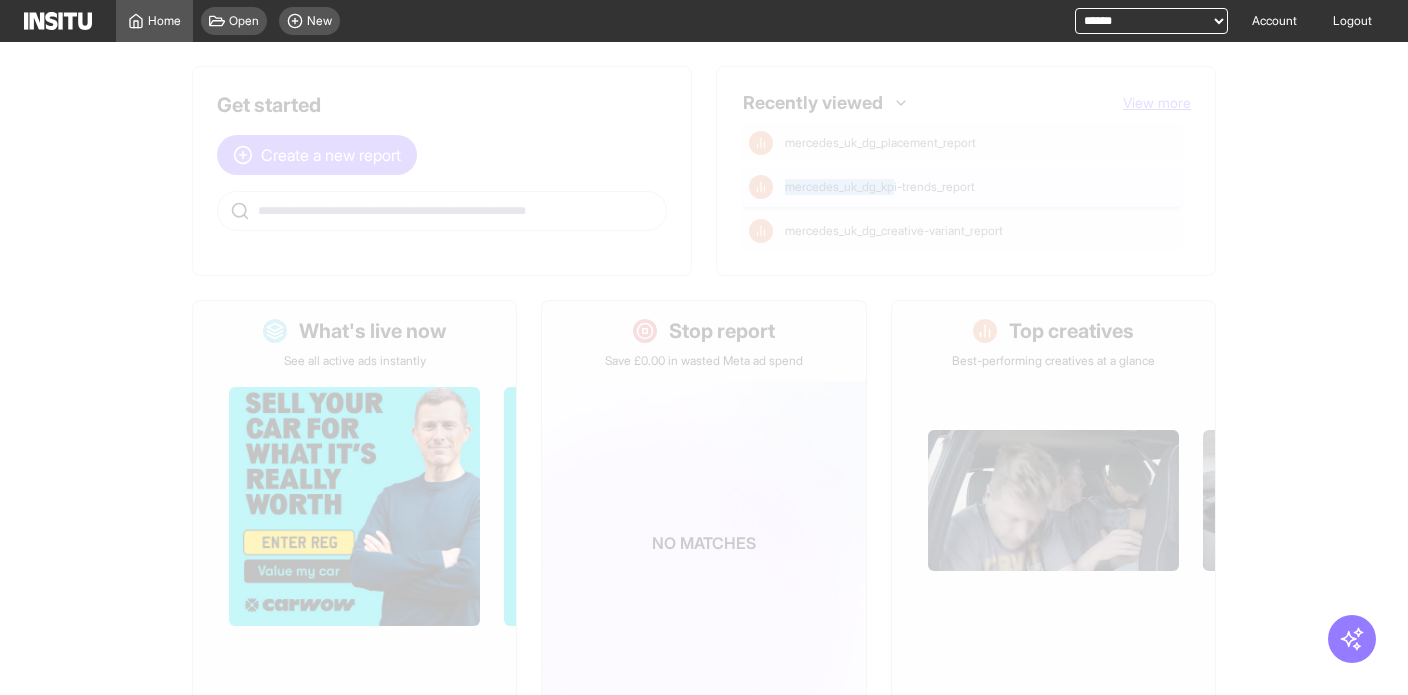 select on "**" 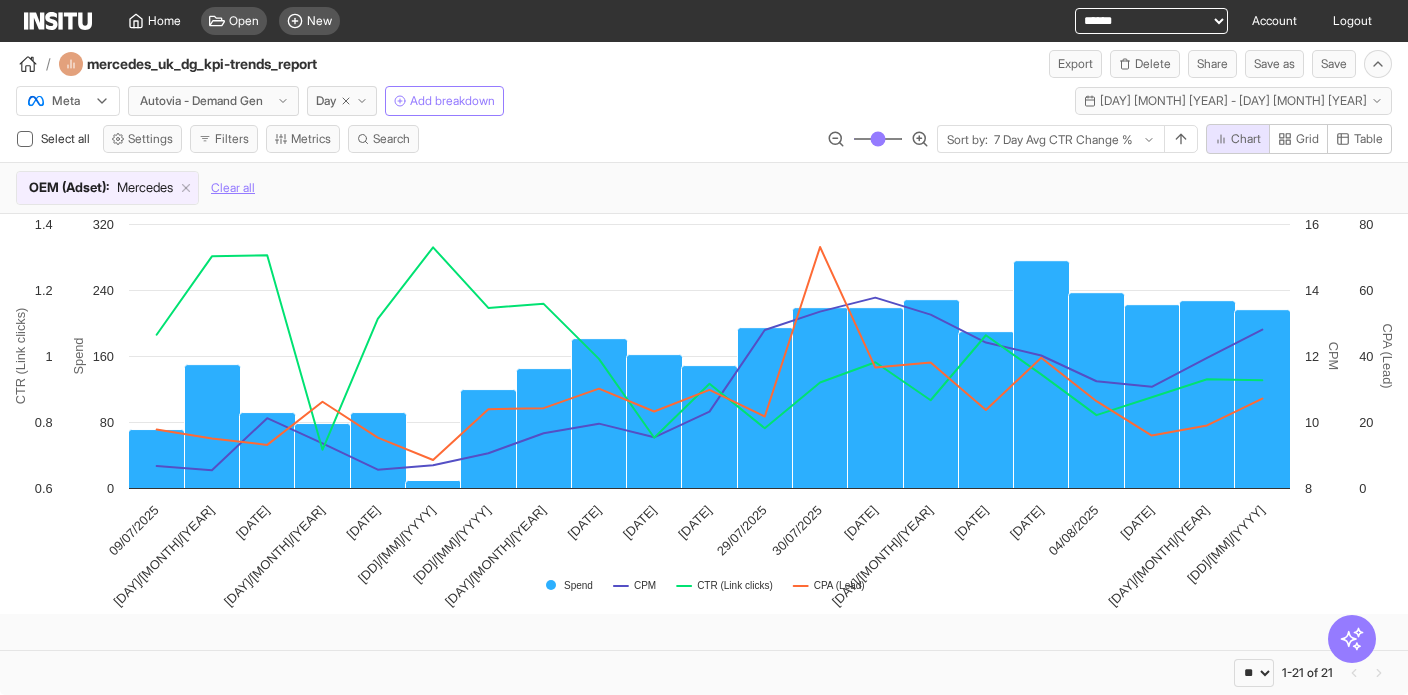 click at bounding box center (58, 21) 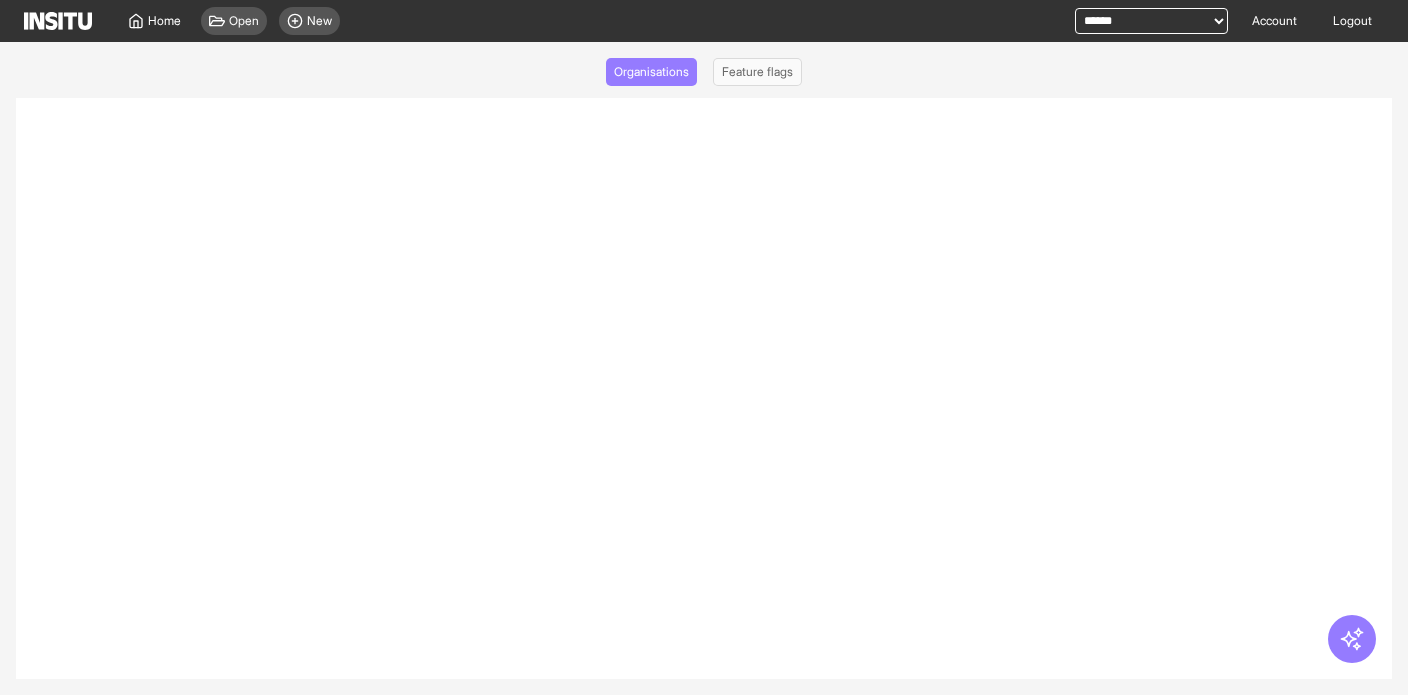 select on "*****" 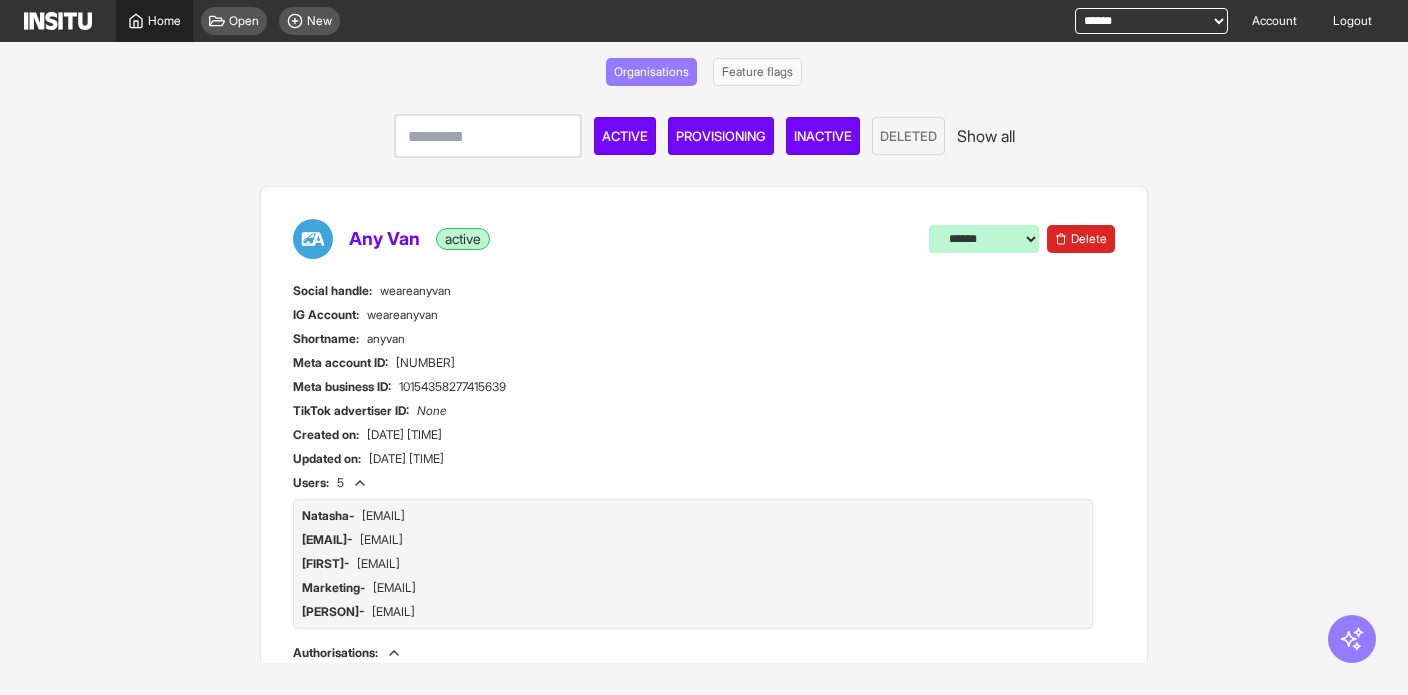 click on "Home" at bounding box center (154, 21) 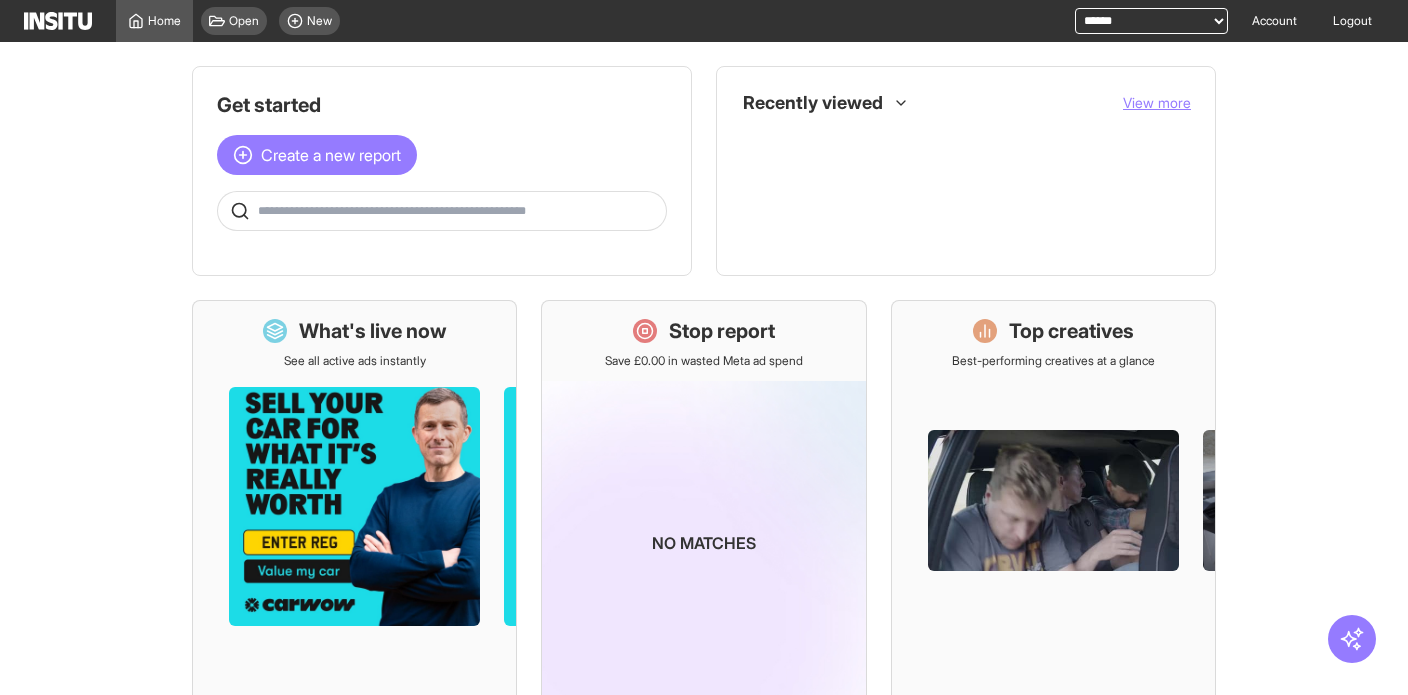 scroll, scrollTop: 0, scrollLeft: 0, axis: both 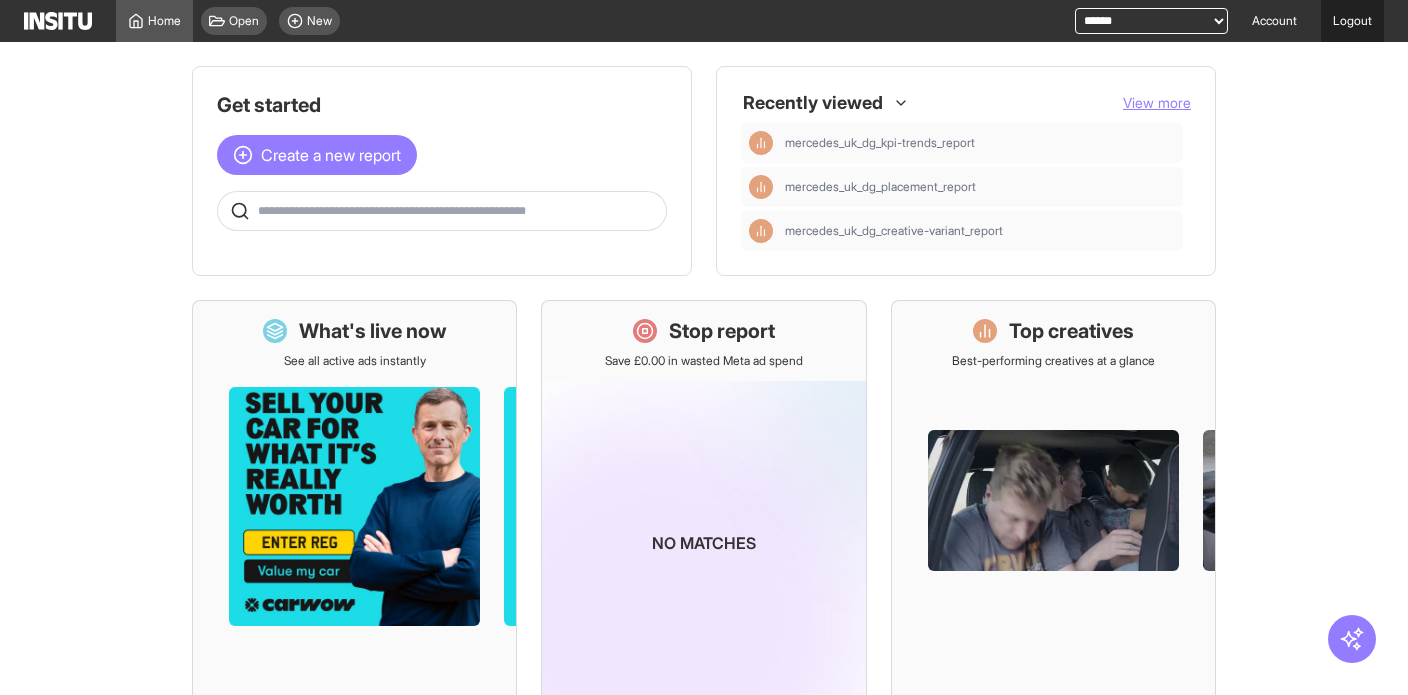 click on "Logout" at bounding box center (1352, 21) 